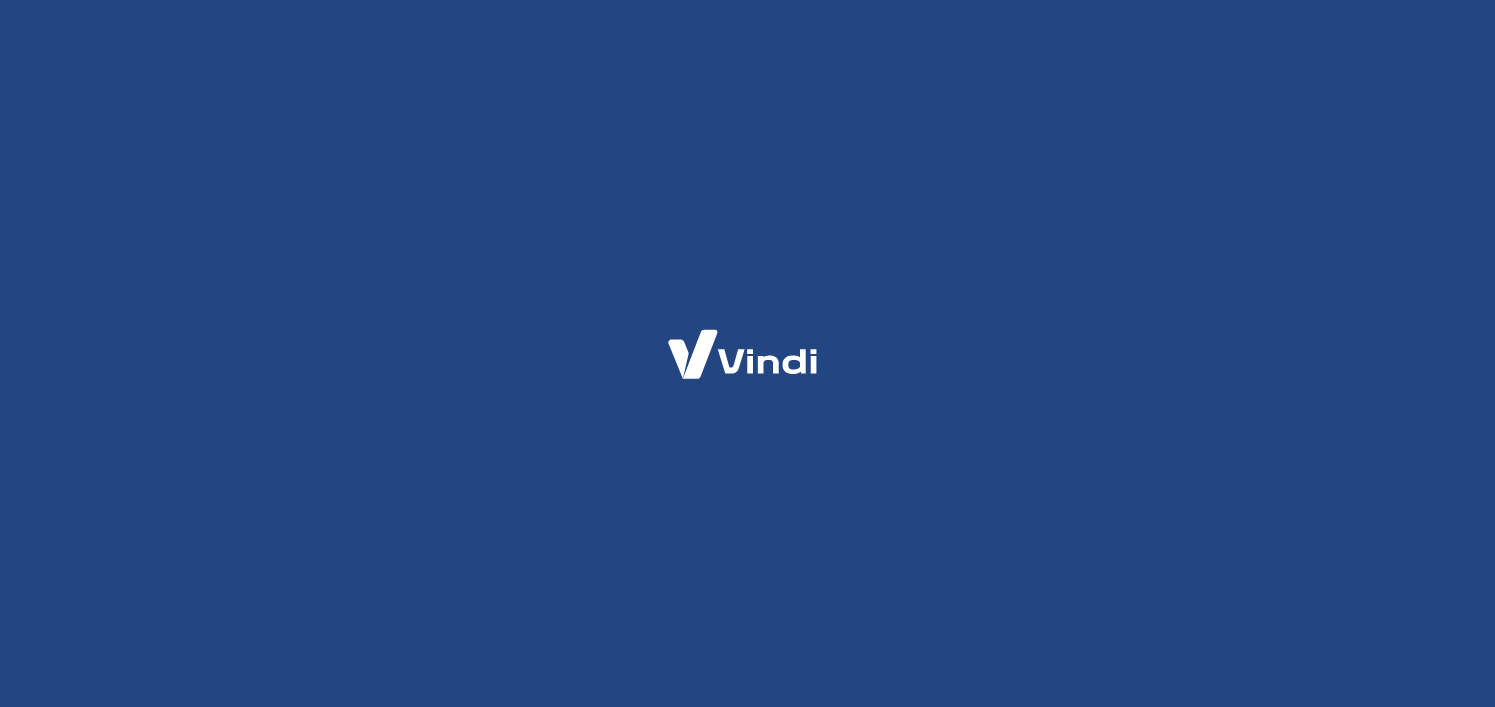 scroll, scrollTop: 0, scrollLeft: 0, axis: both 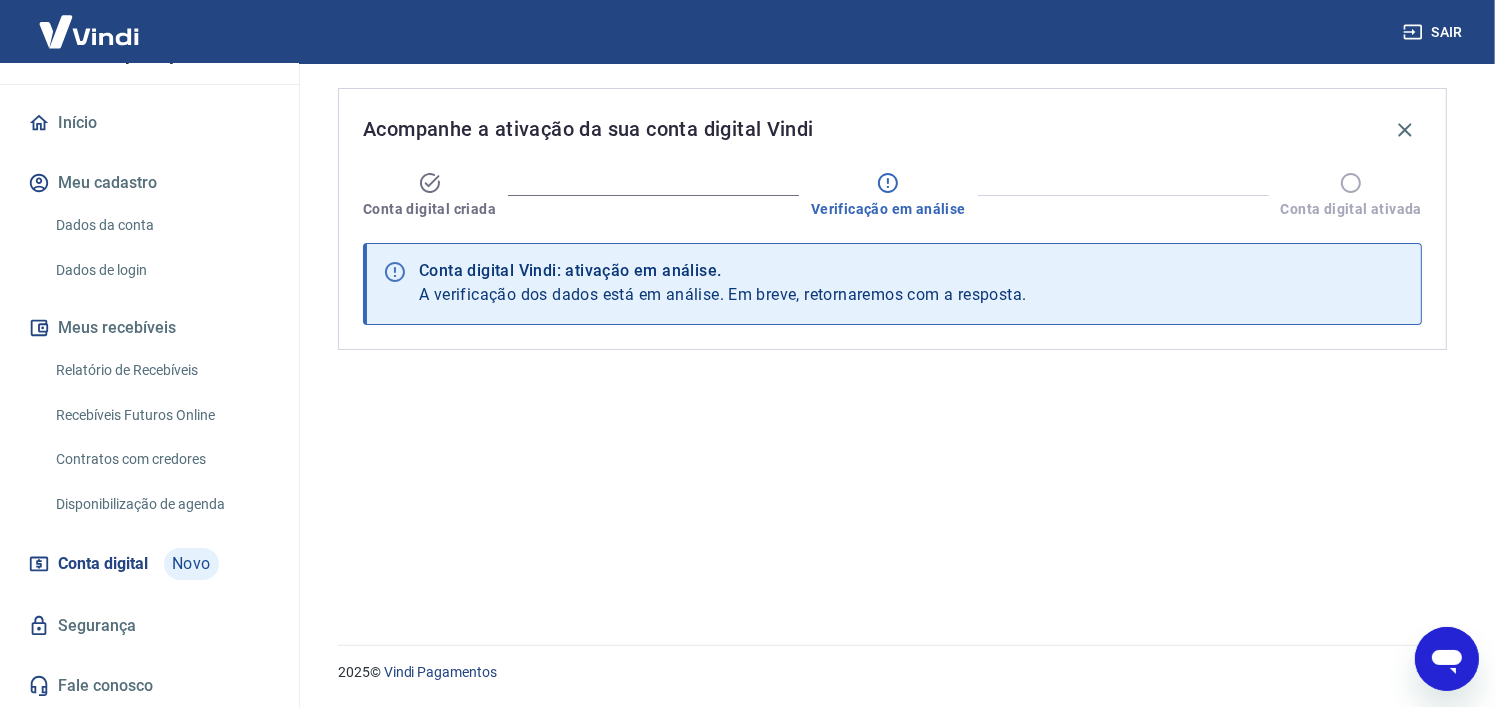 click on "Fale conosco" at bounding box center [149, 686] 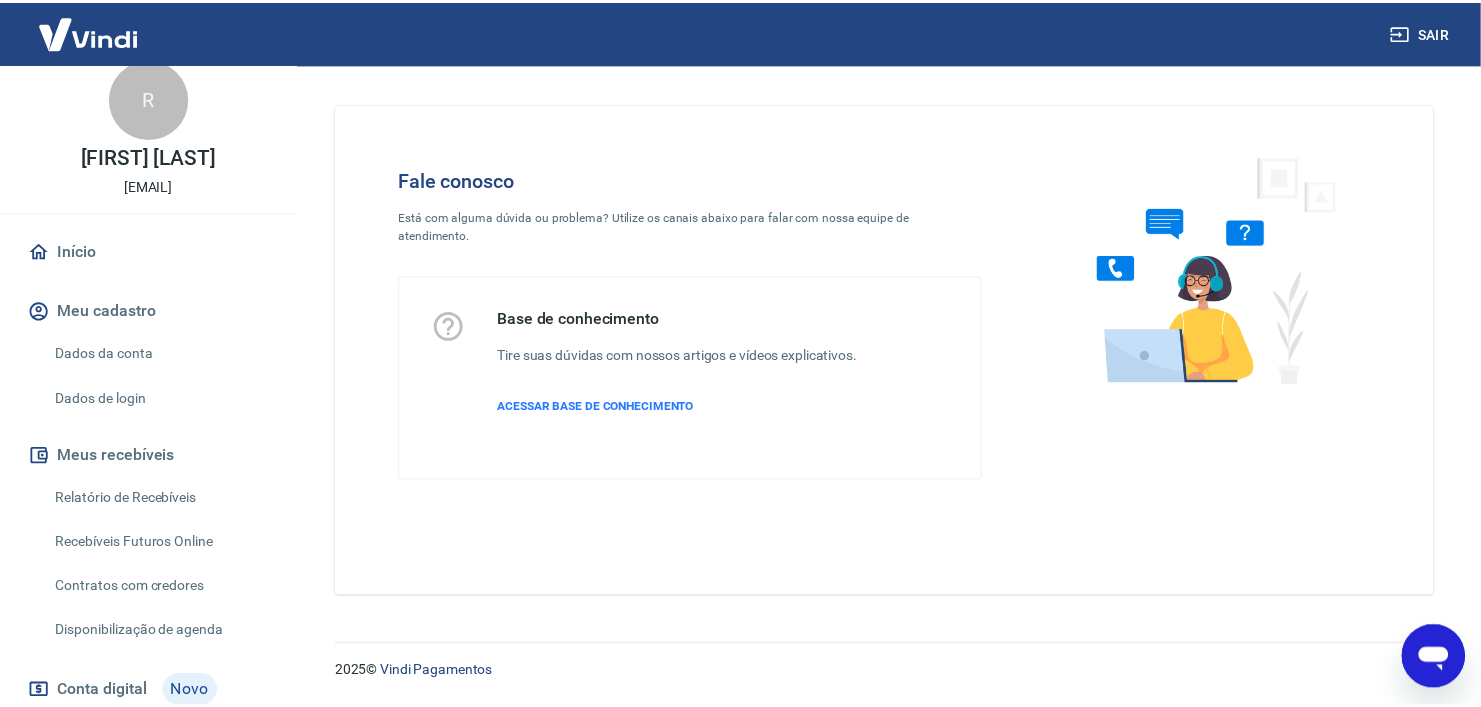 scroll, scrollTop: 0, scrollLeft: 0, axis: both 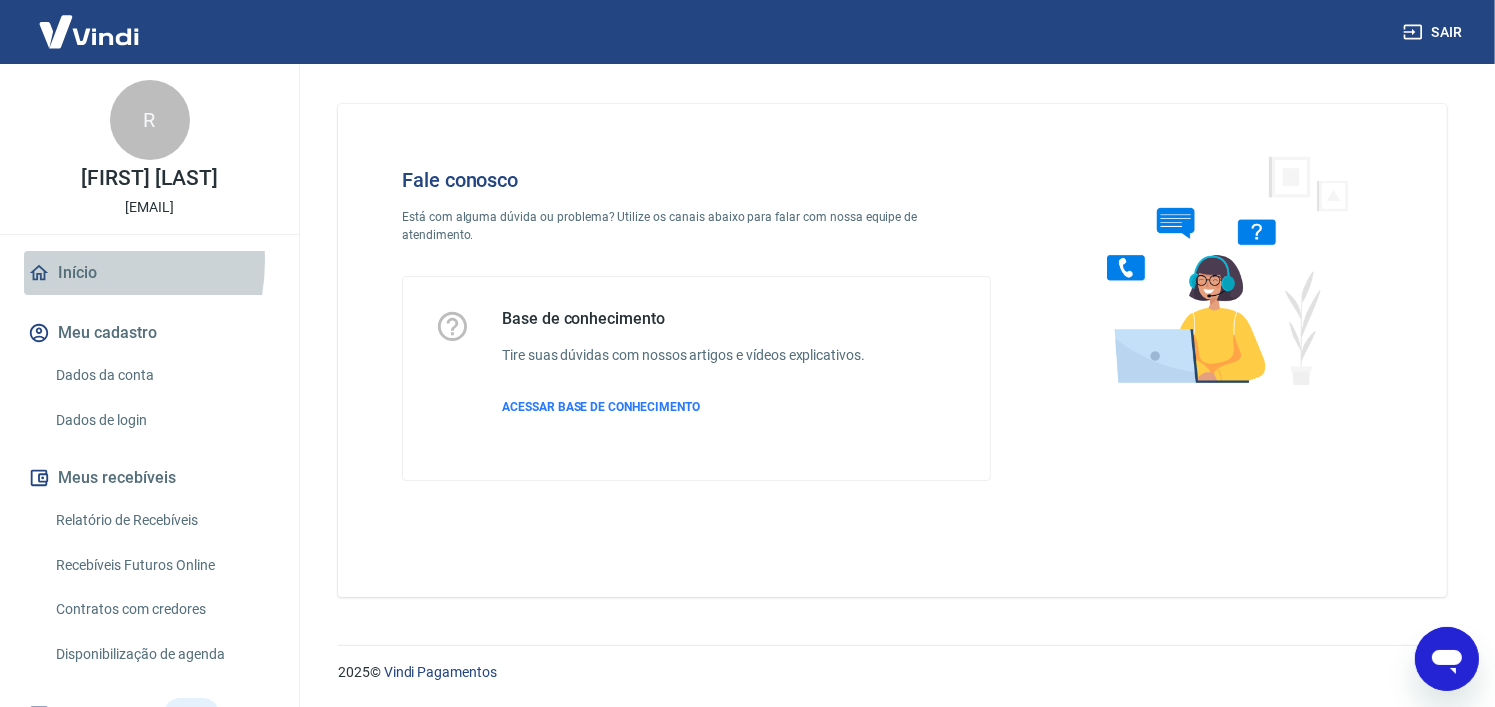 click on "Início" at bounding box center [149, 273] 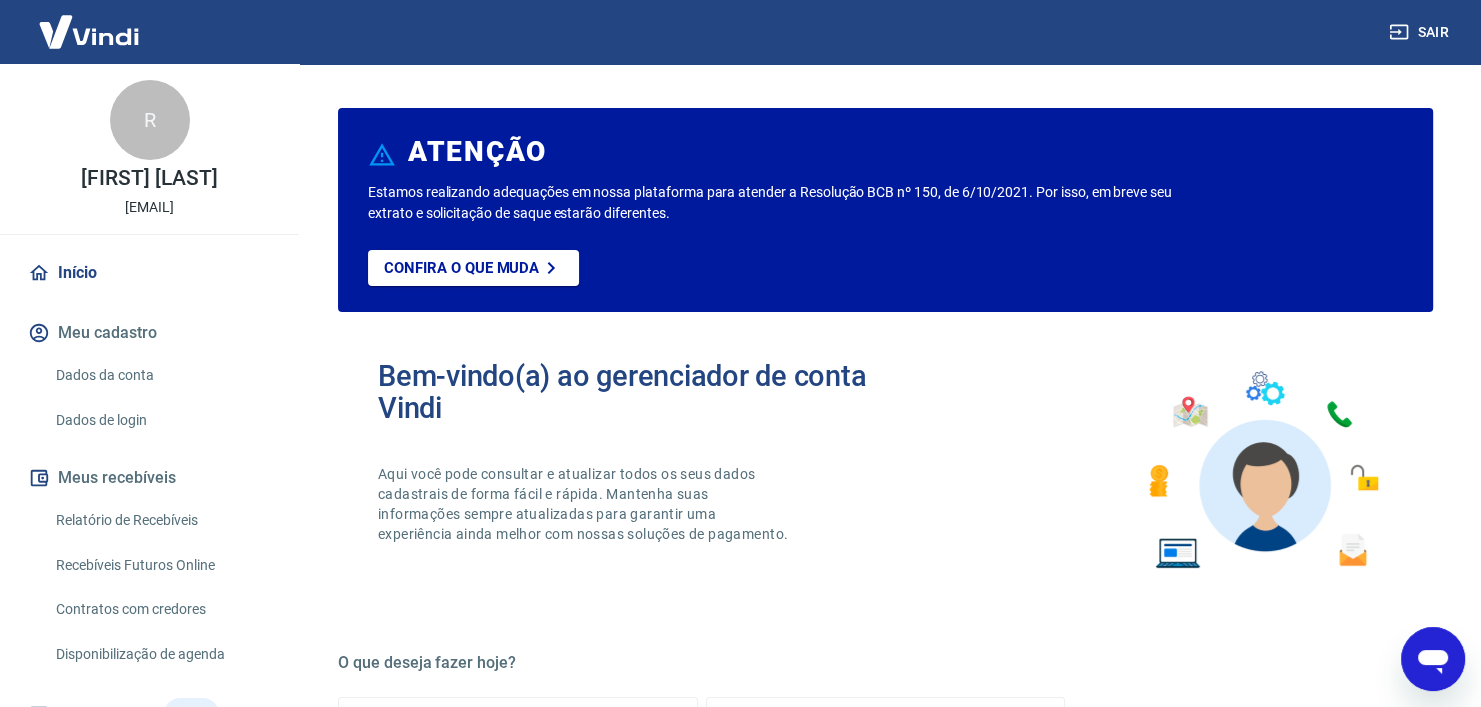 scroll, scrollTop: 150, scrollLeft: 0, axis: vertical 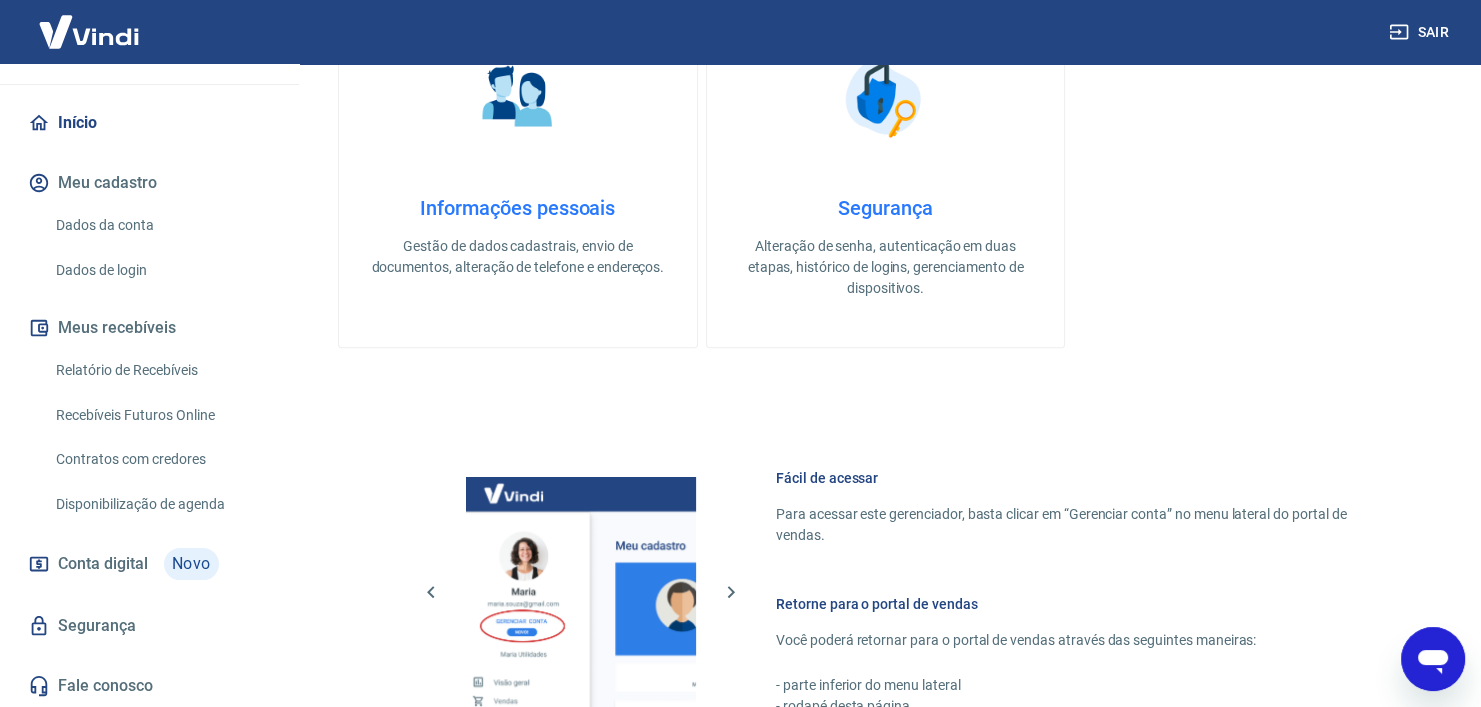 click on "Informações pessoais Gestão de dados cadastrais, envio de documentos, alteração de telefone e endereços." at bounding box center [518, 173] 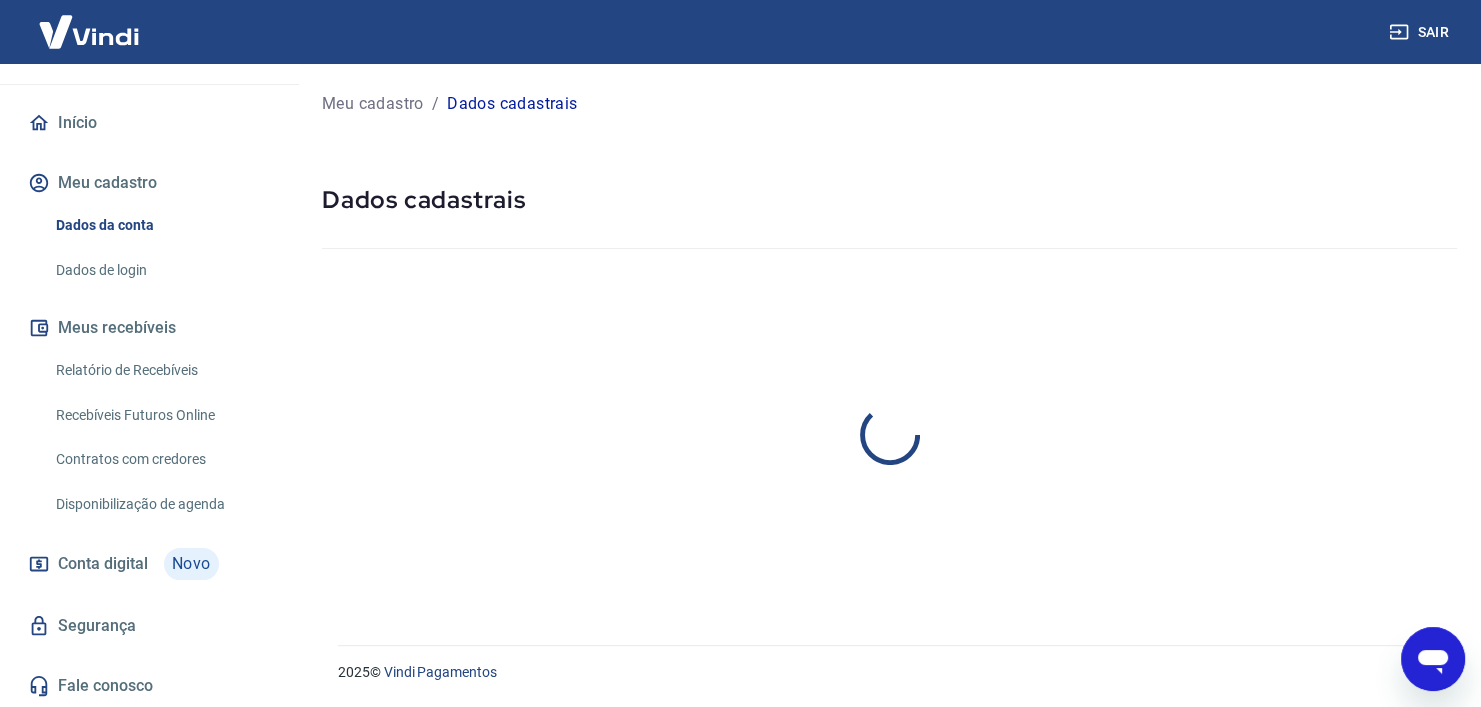 select on "RS" 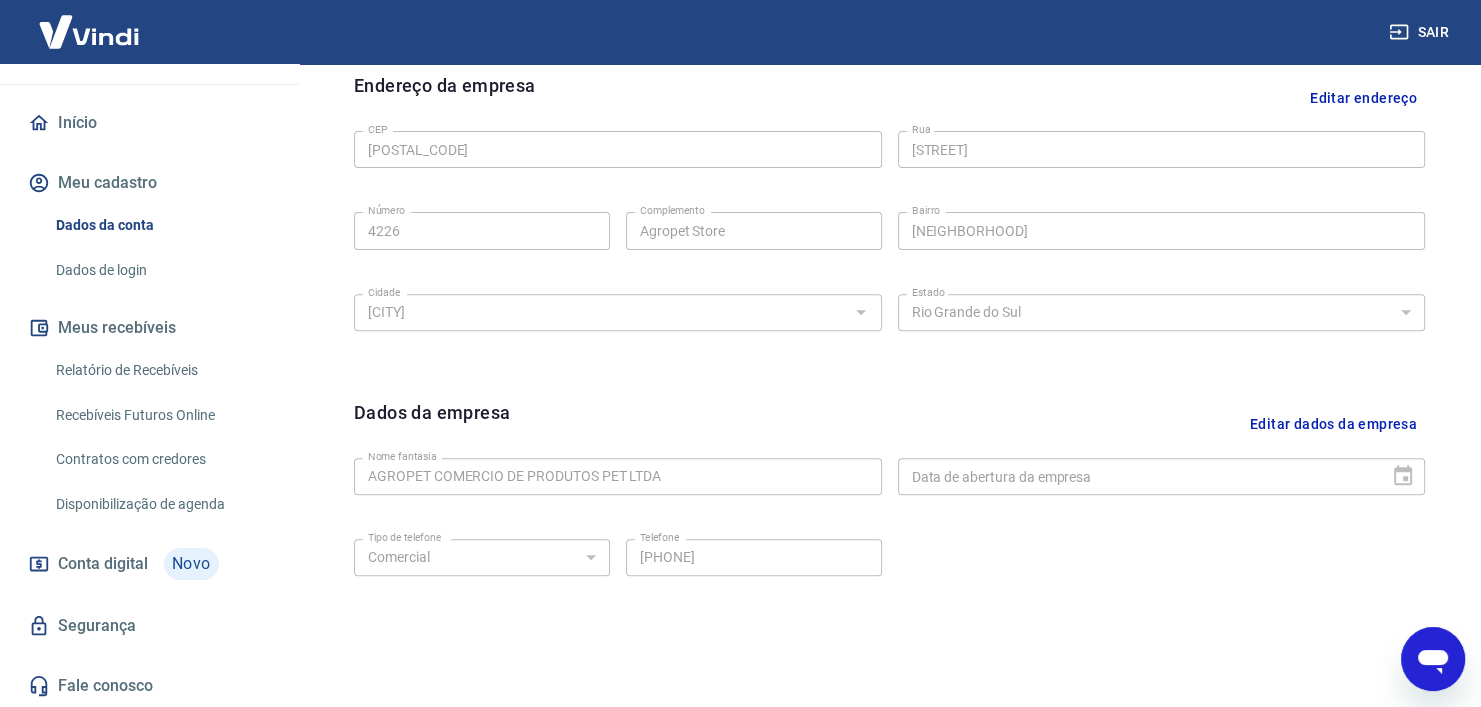 scroll, scrollTop: 734, scrollLeft: 0, axis: vertical 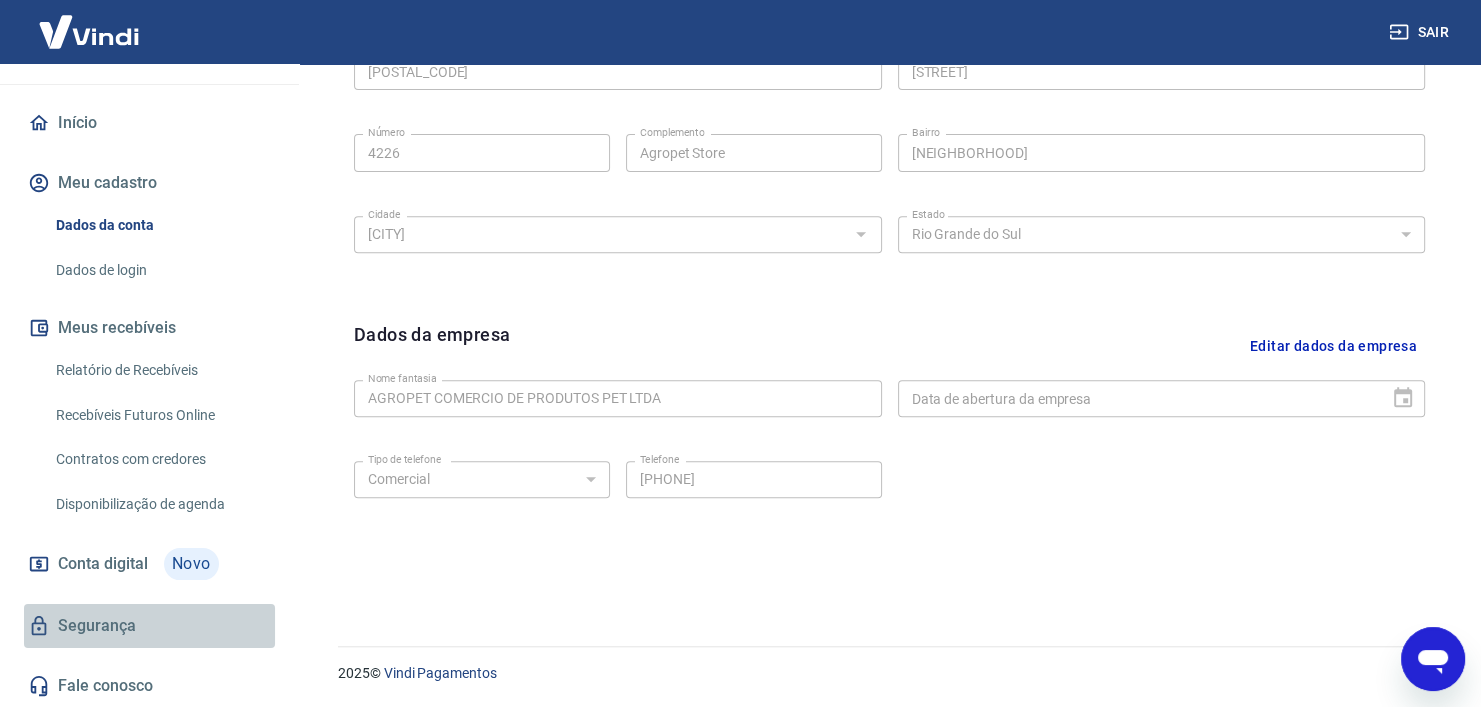 click on "Segurança" at bounding box center [149, 626] 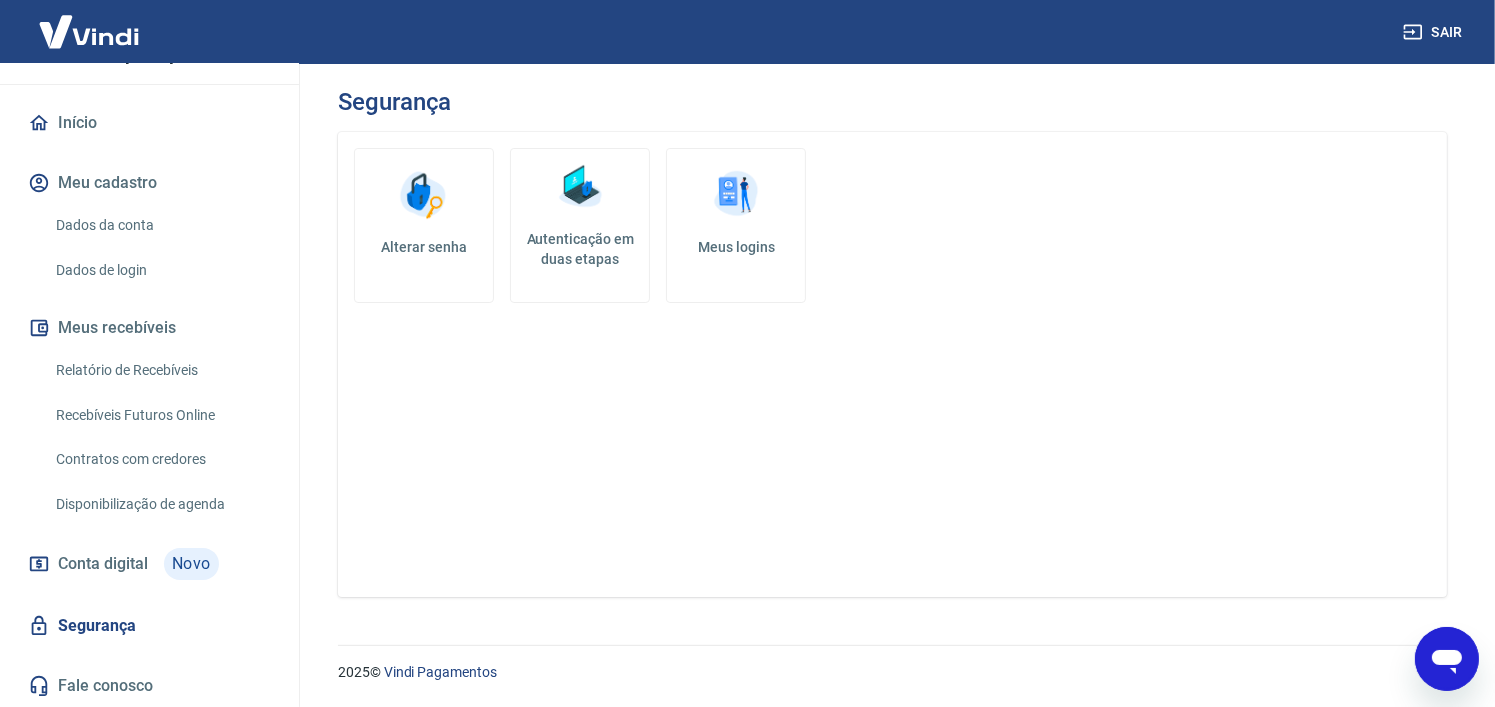 click on "Autenticação em duas etapas" at bounding box center [580, 249] 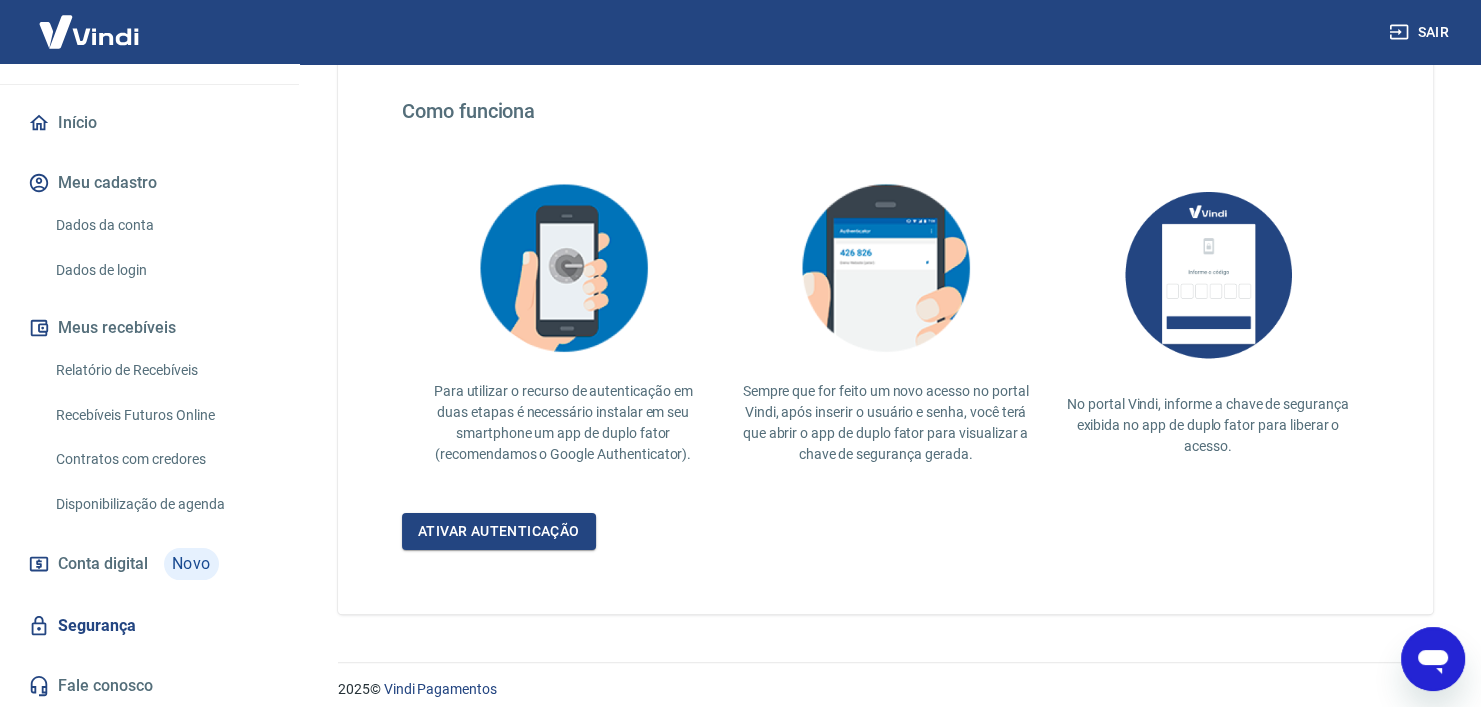 scroll, scrollTop: 376, scrollLeft: 0, axis: vertical 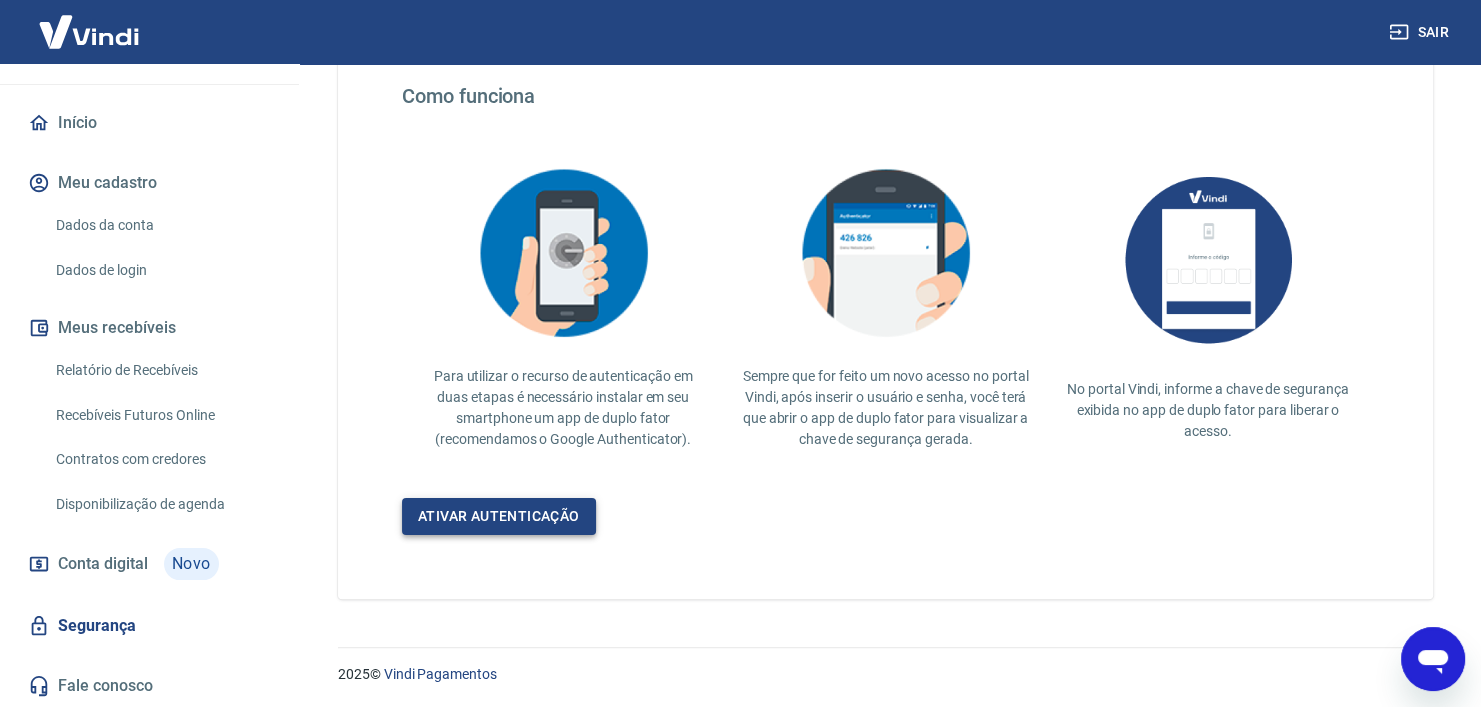 click on "Ativar autenticação" at bounding box center (499, 516) 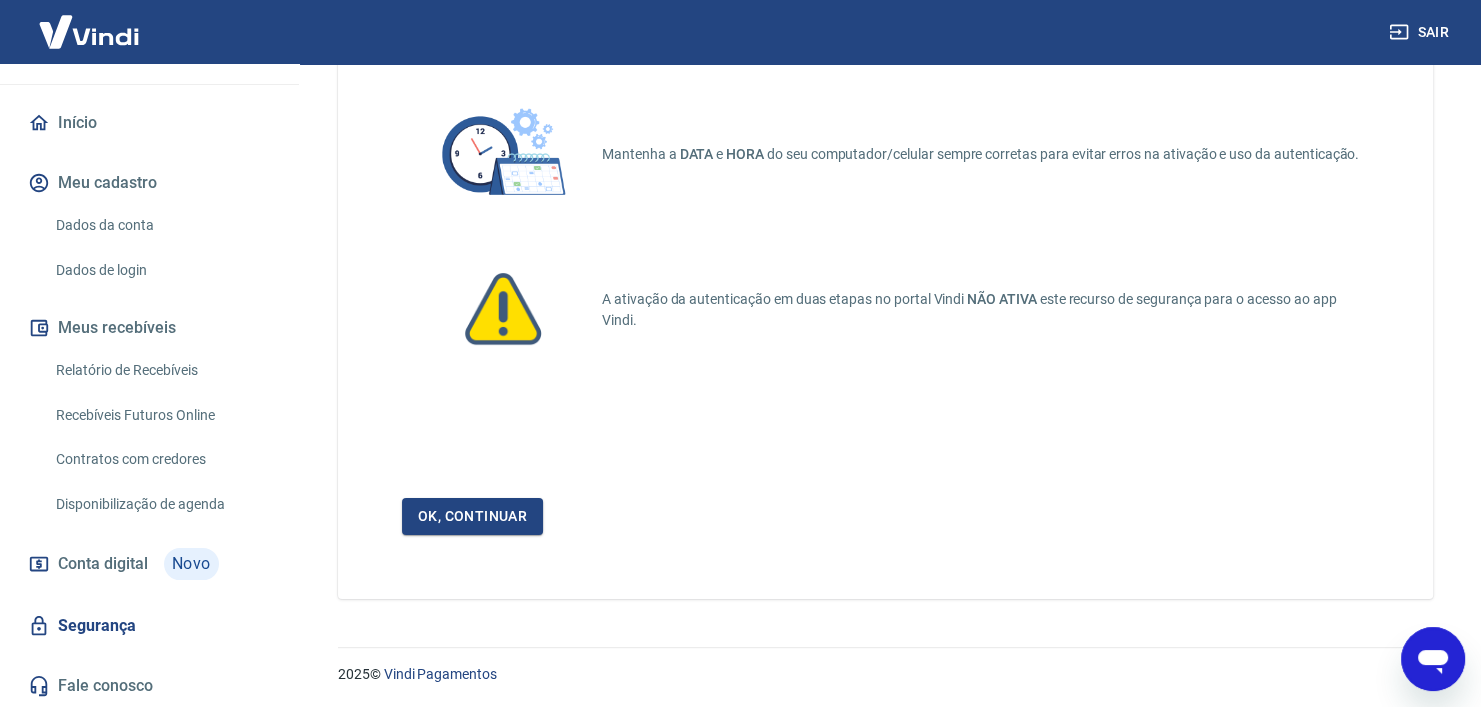 scroll, scrollTop: 123, scrollLeft: 0, axis: vertical 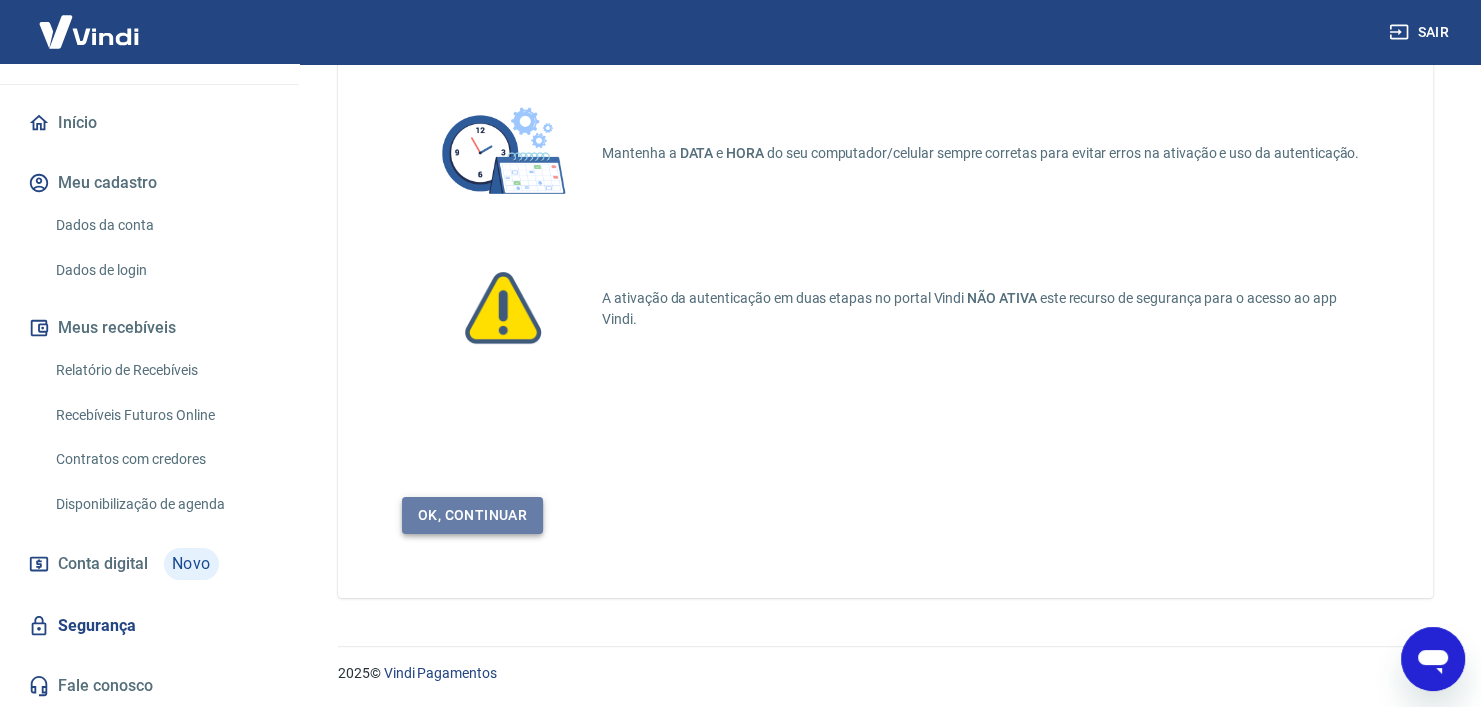 click on "Ok, continuar" at bounding box center (472, 515) 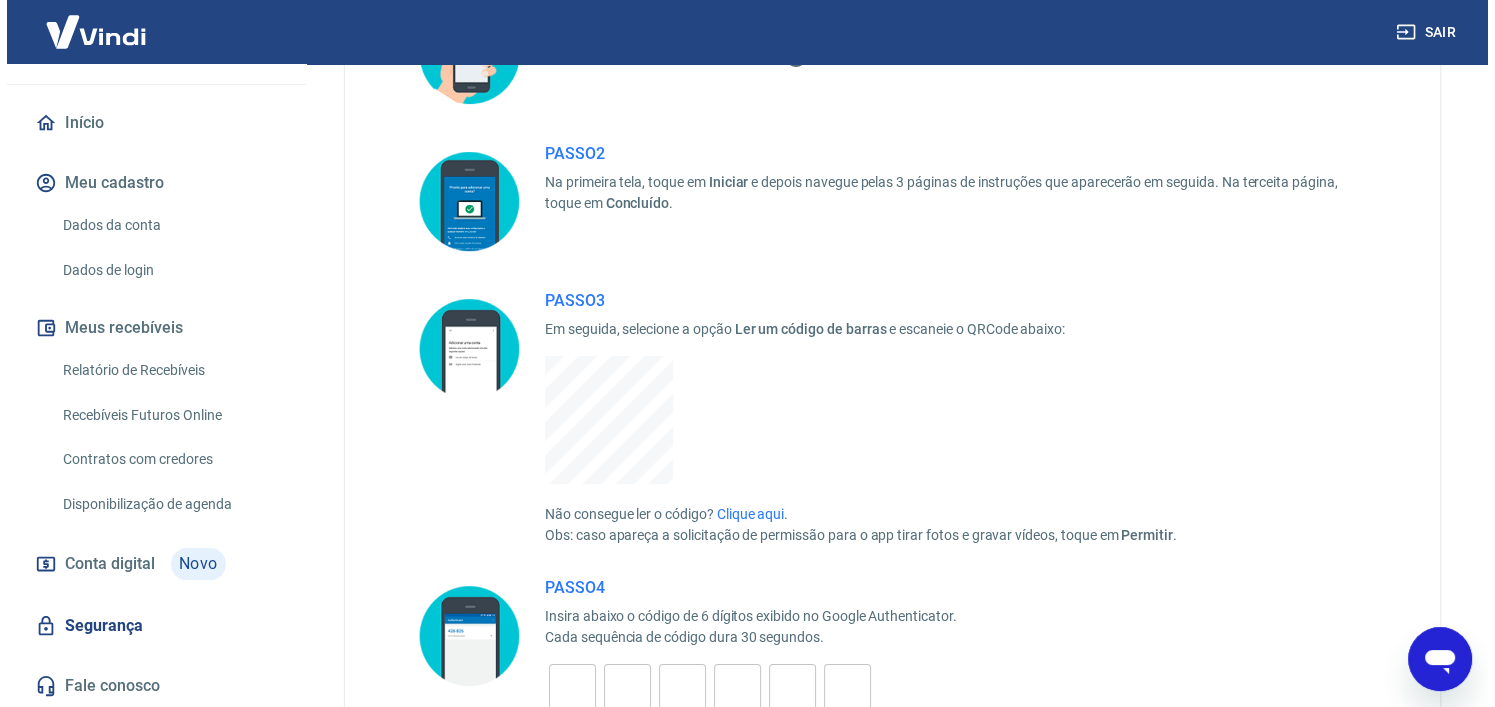 scroll, scrollTop: 545, scrollLeft: 0, axis: vertical 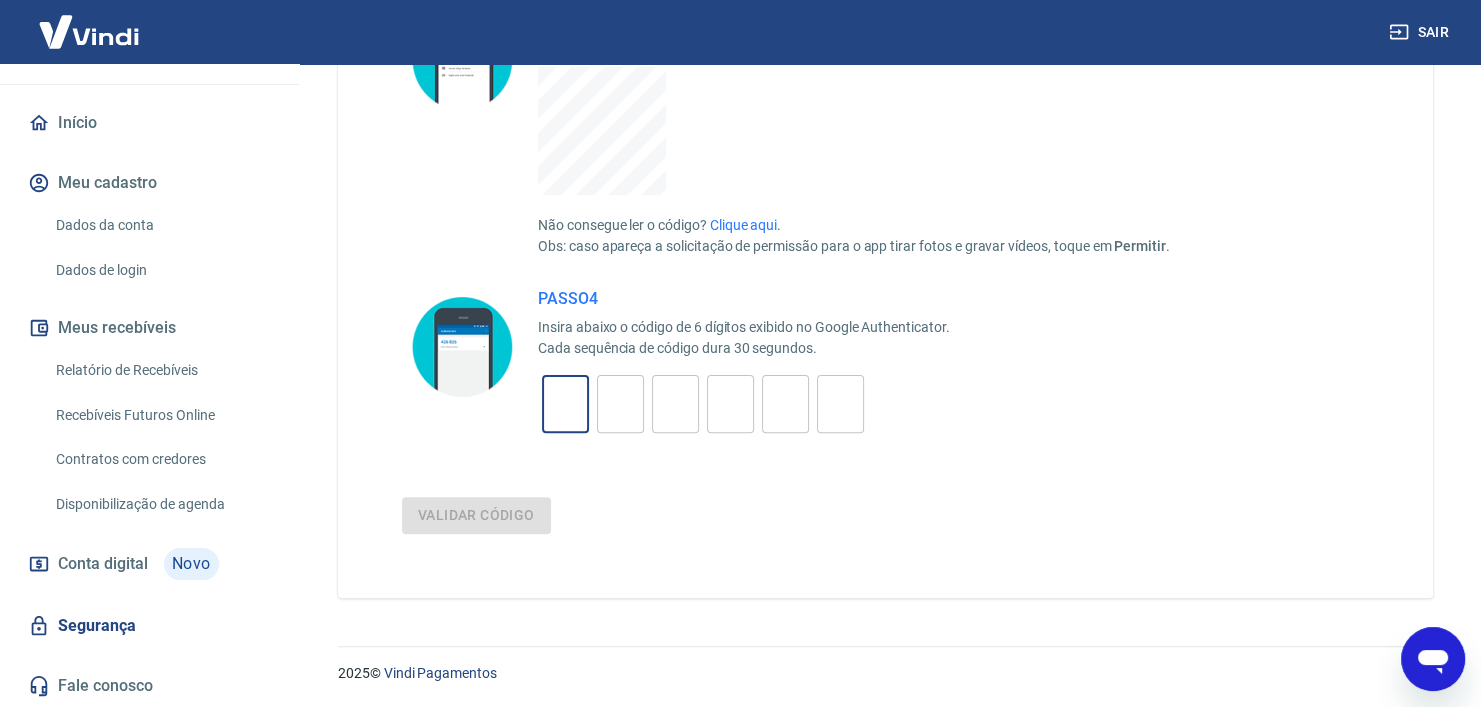 click at bounding box center [565, 404] 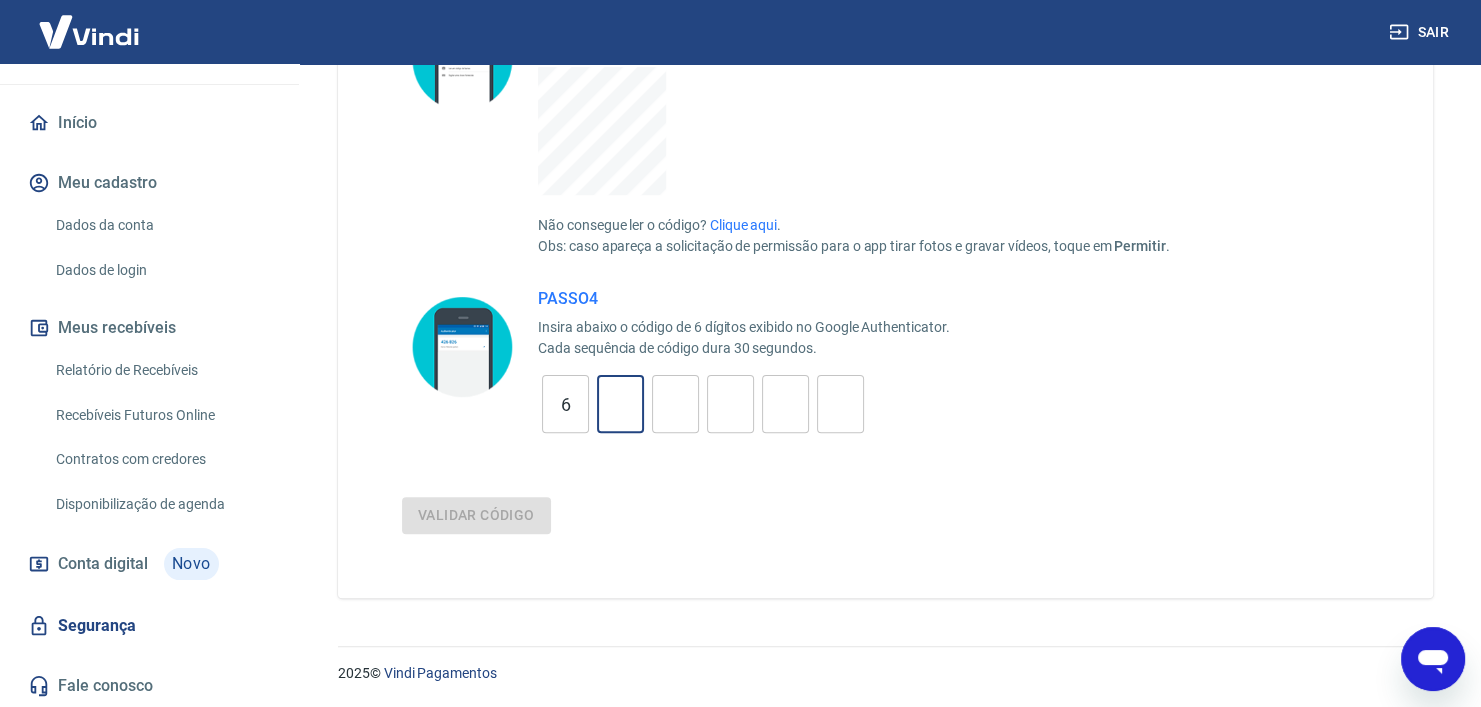 type on "4" 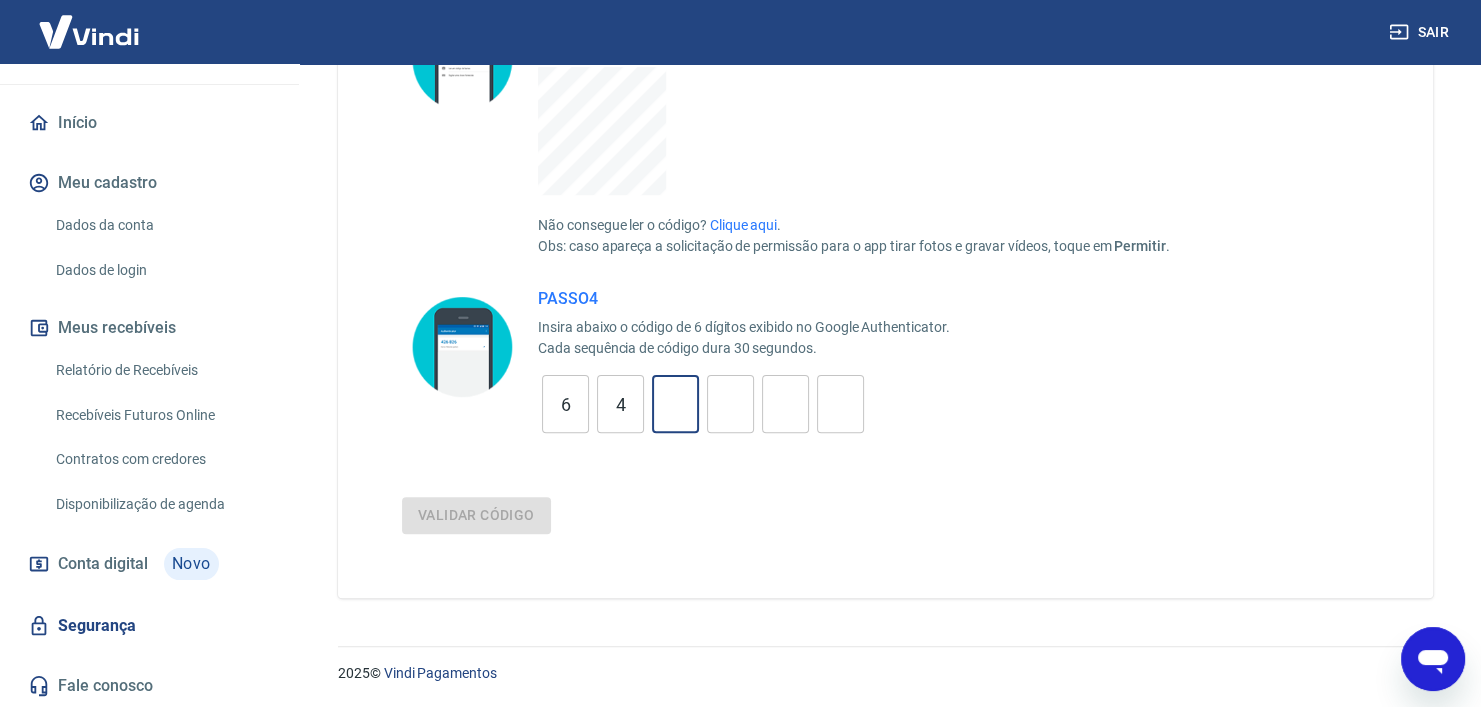 type on "7" 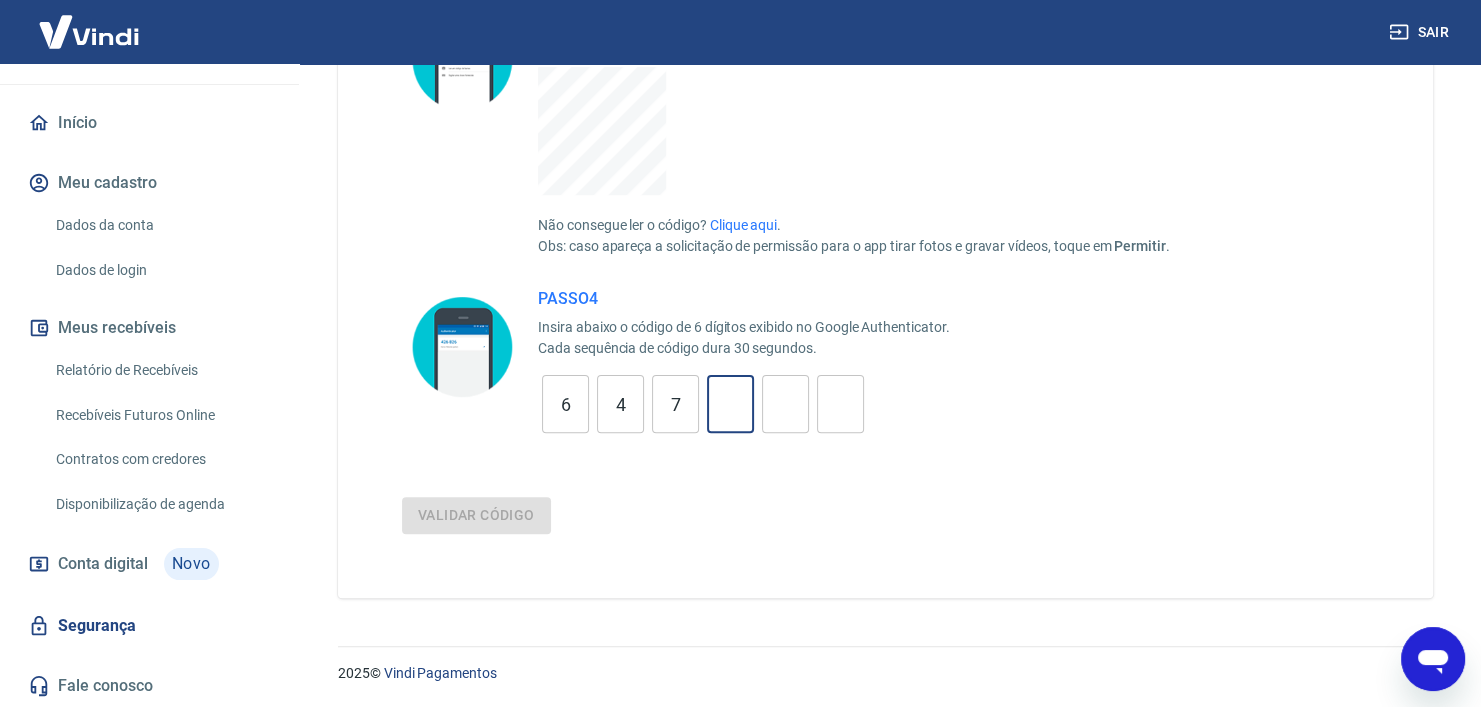 type on "6" 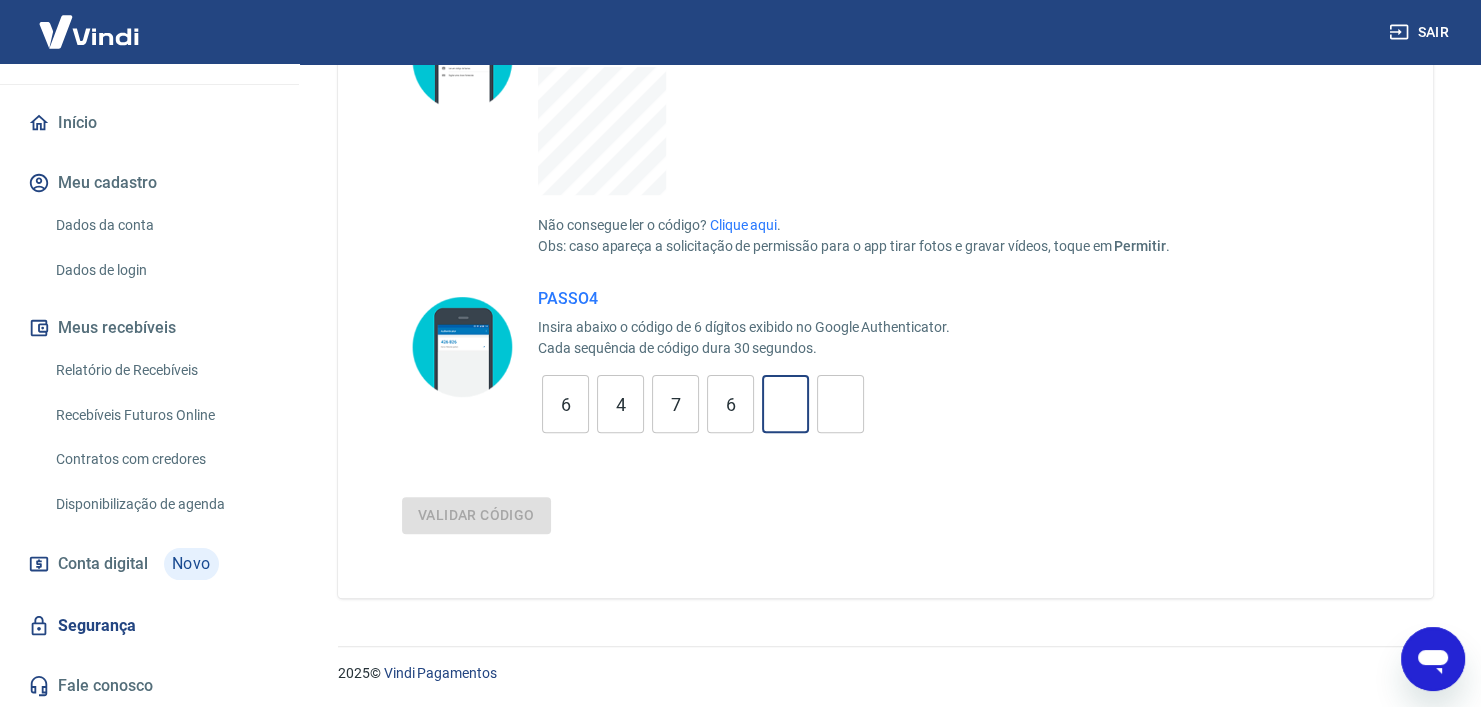 type on "0" 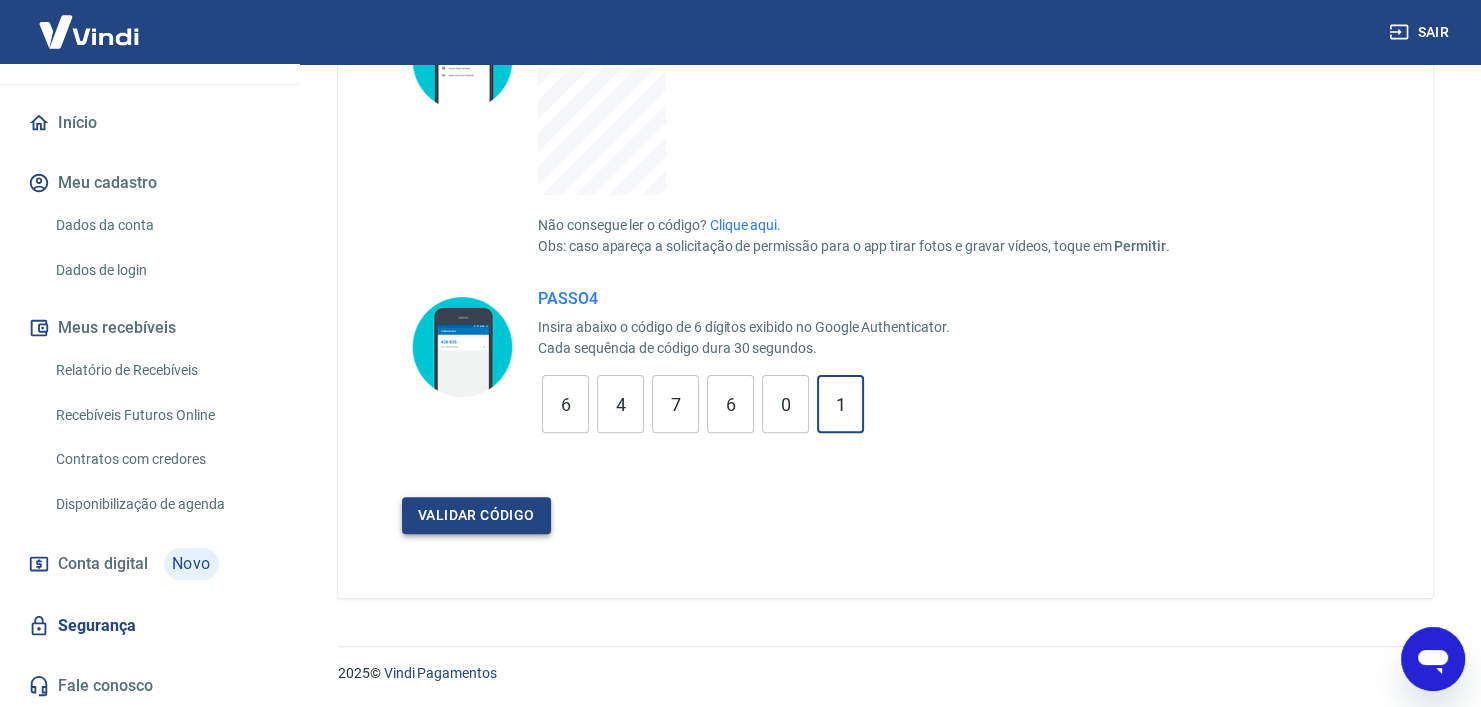 type on "1" 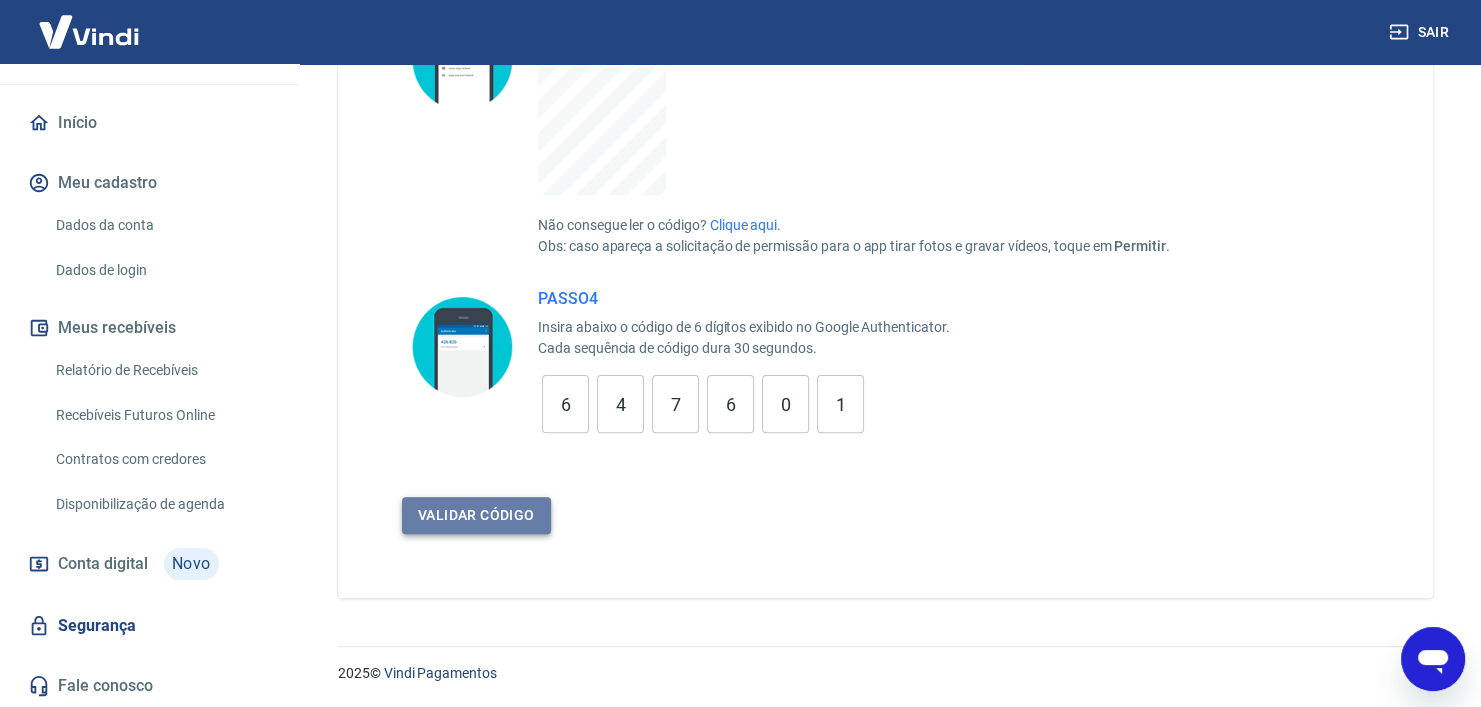 click on "Validar código" at bounding box center (476, 515) 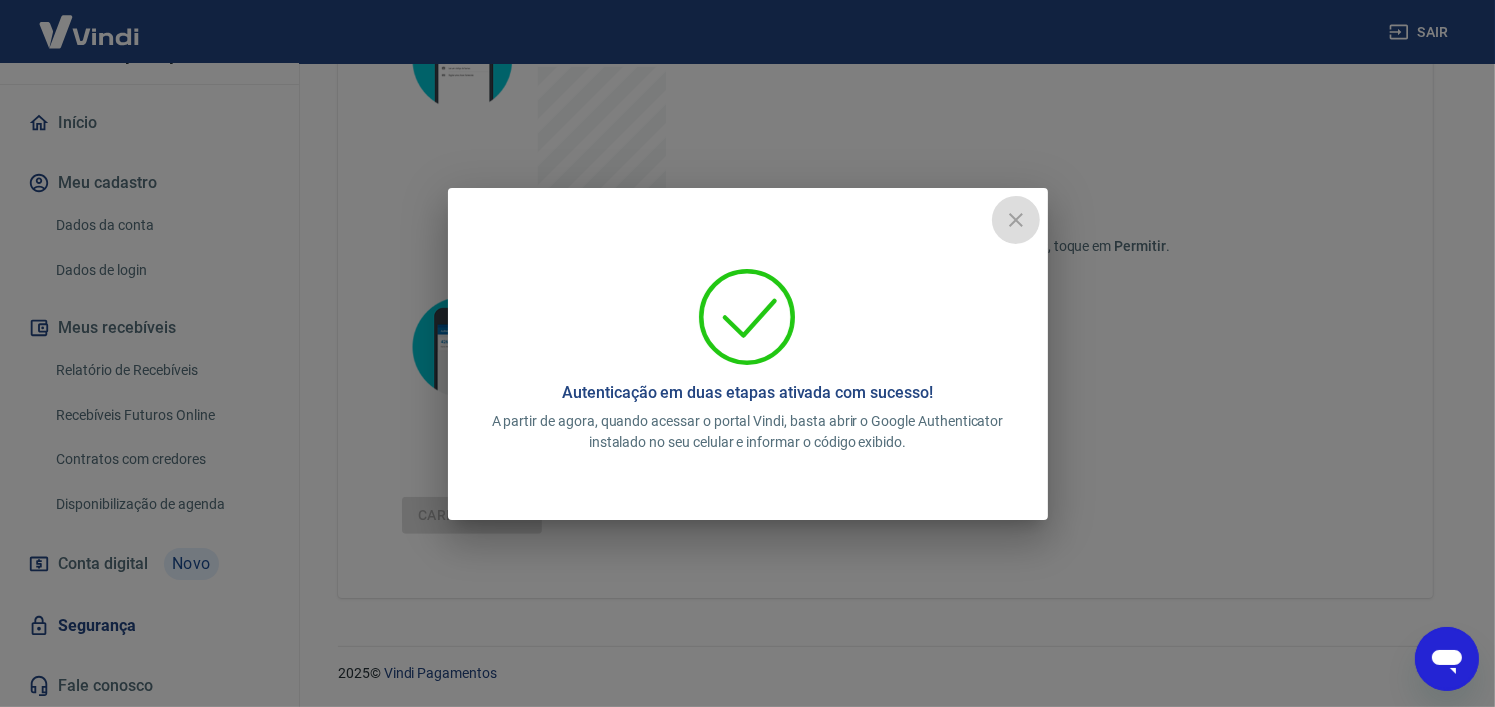 click 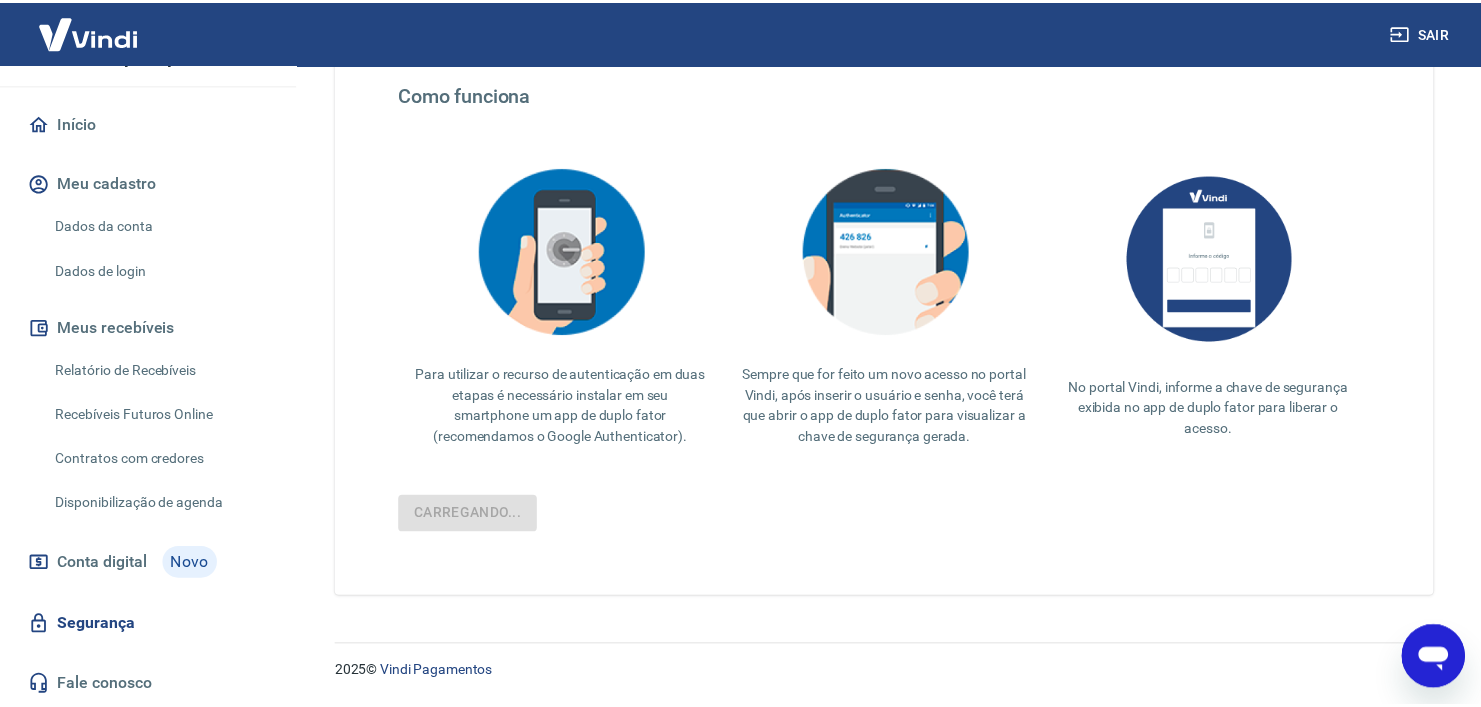 scroll, scrollTop: 376, scrollLeft: 0, axis: vertical 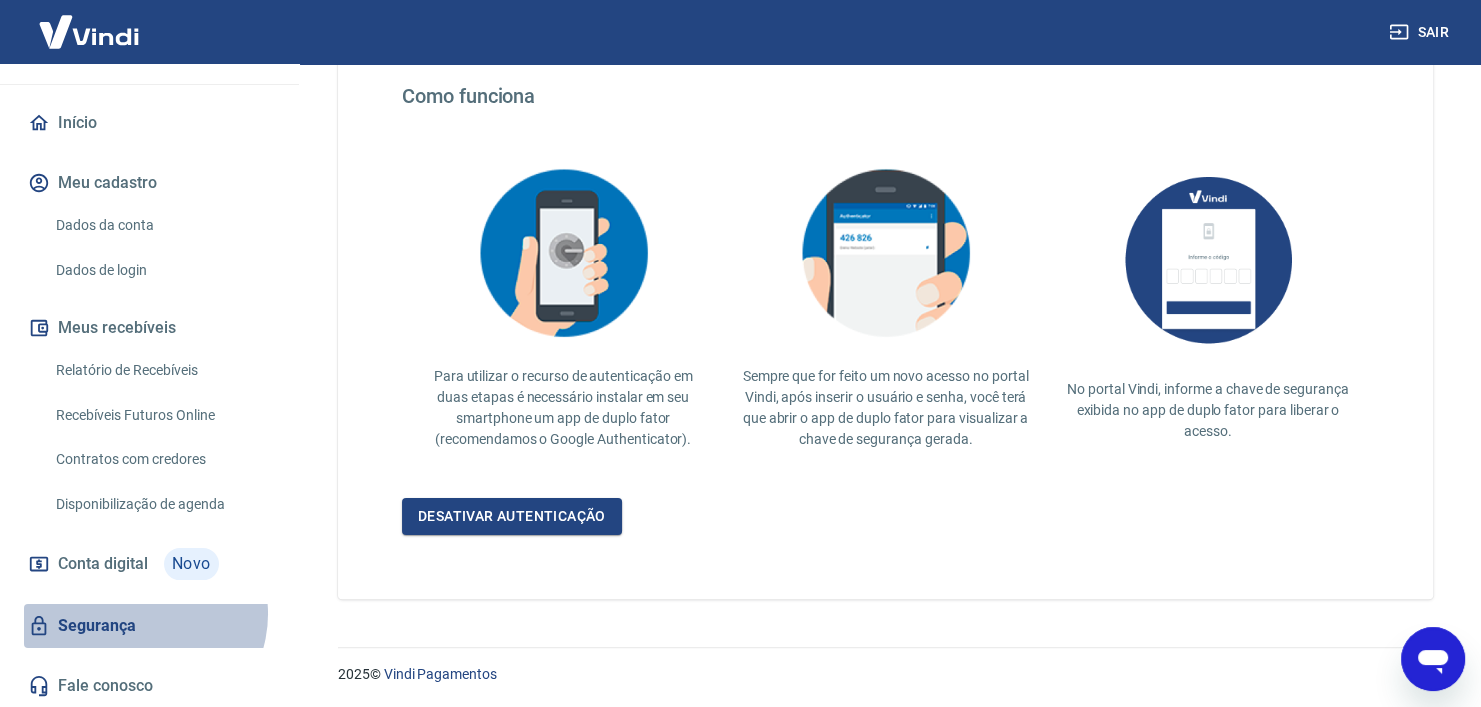click on "Segurança" at bounding box center [149, 626] 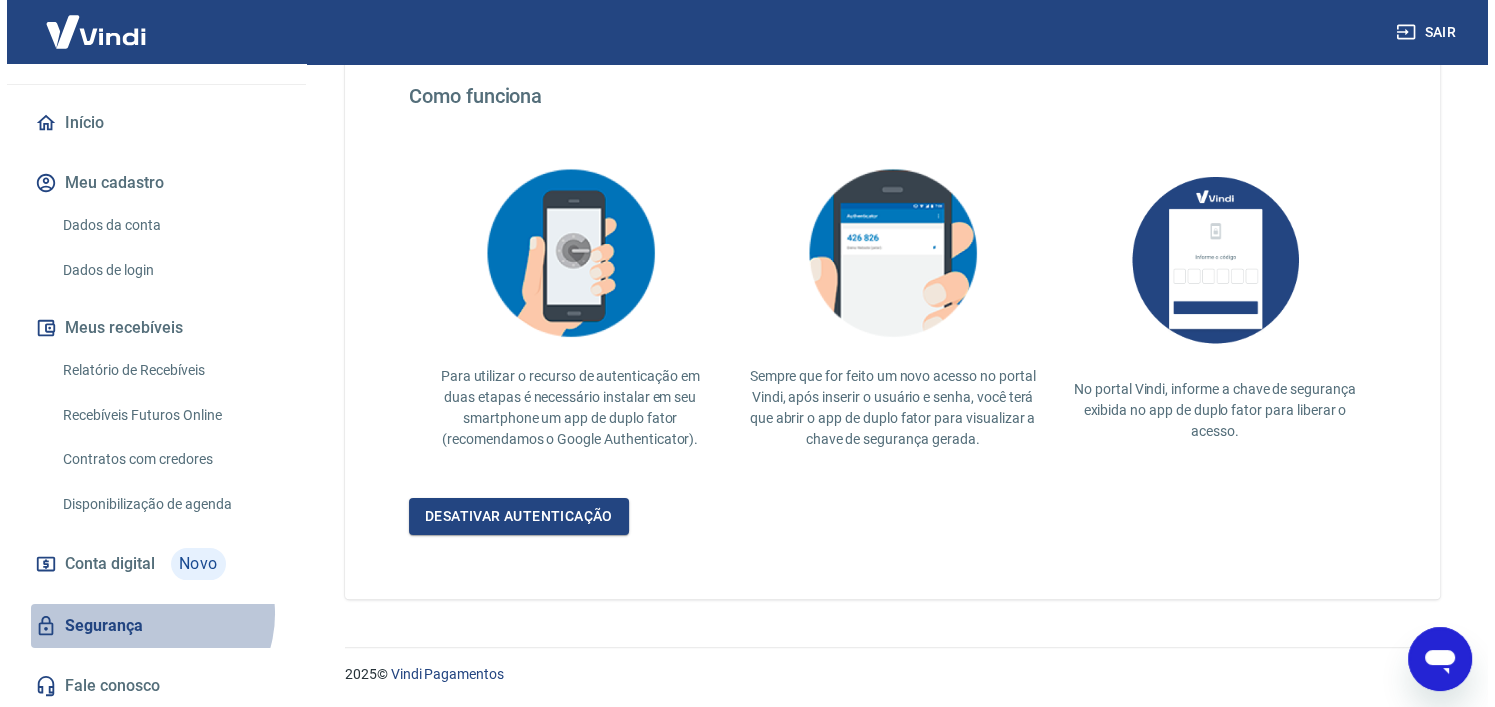 scroll, scrollTop: 0, scrollLeft: 0, axis: both 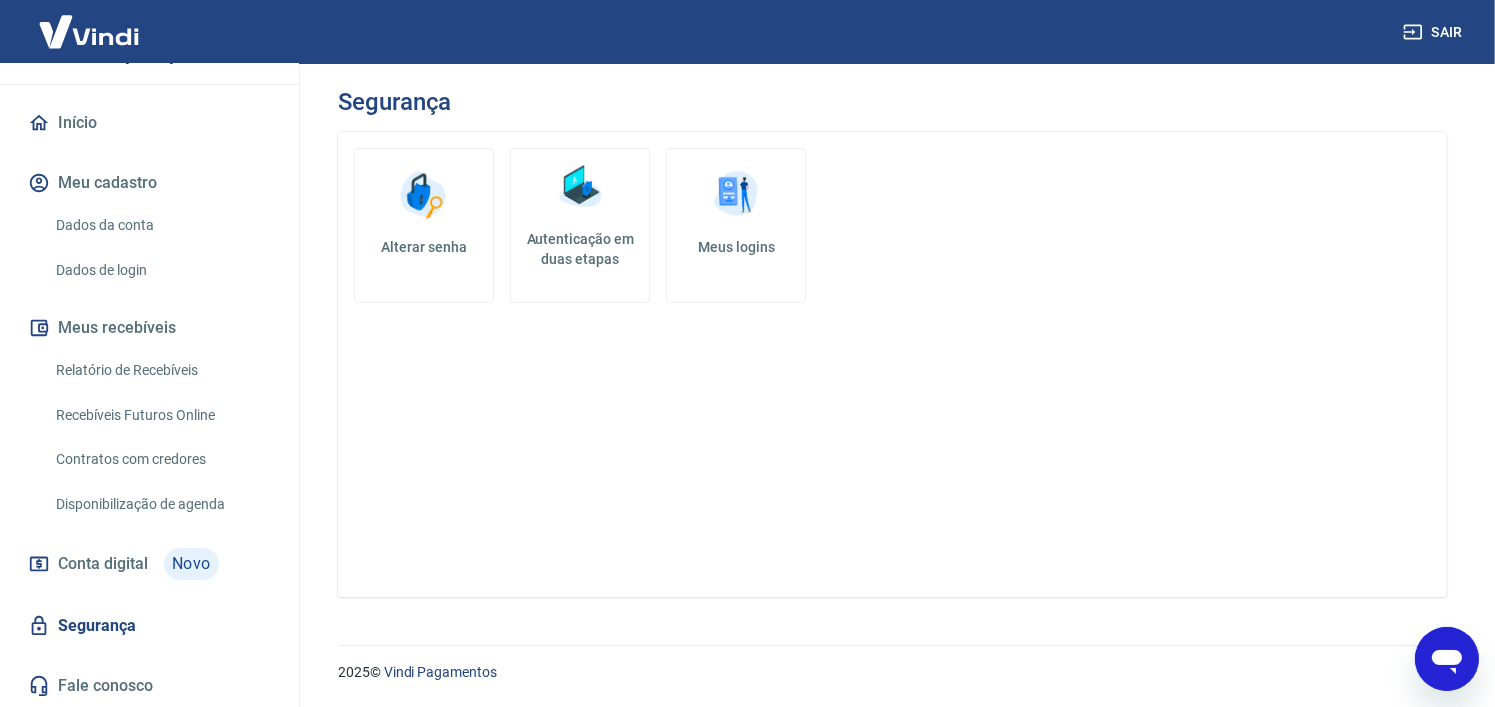 click on "Conta digital" at bounding box center (103, 564) 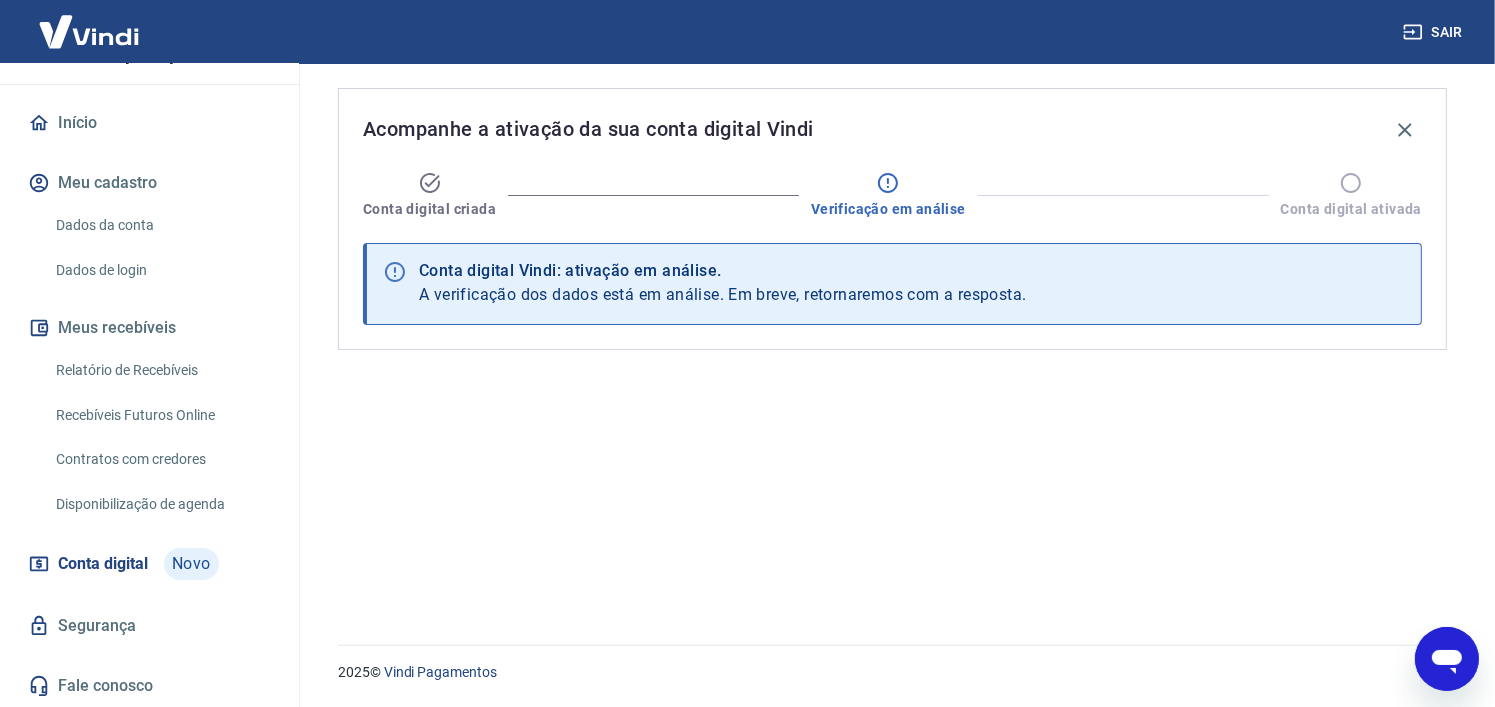 click on "Fale conosco" at bounding box center (149, 686) 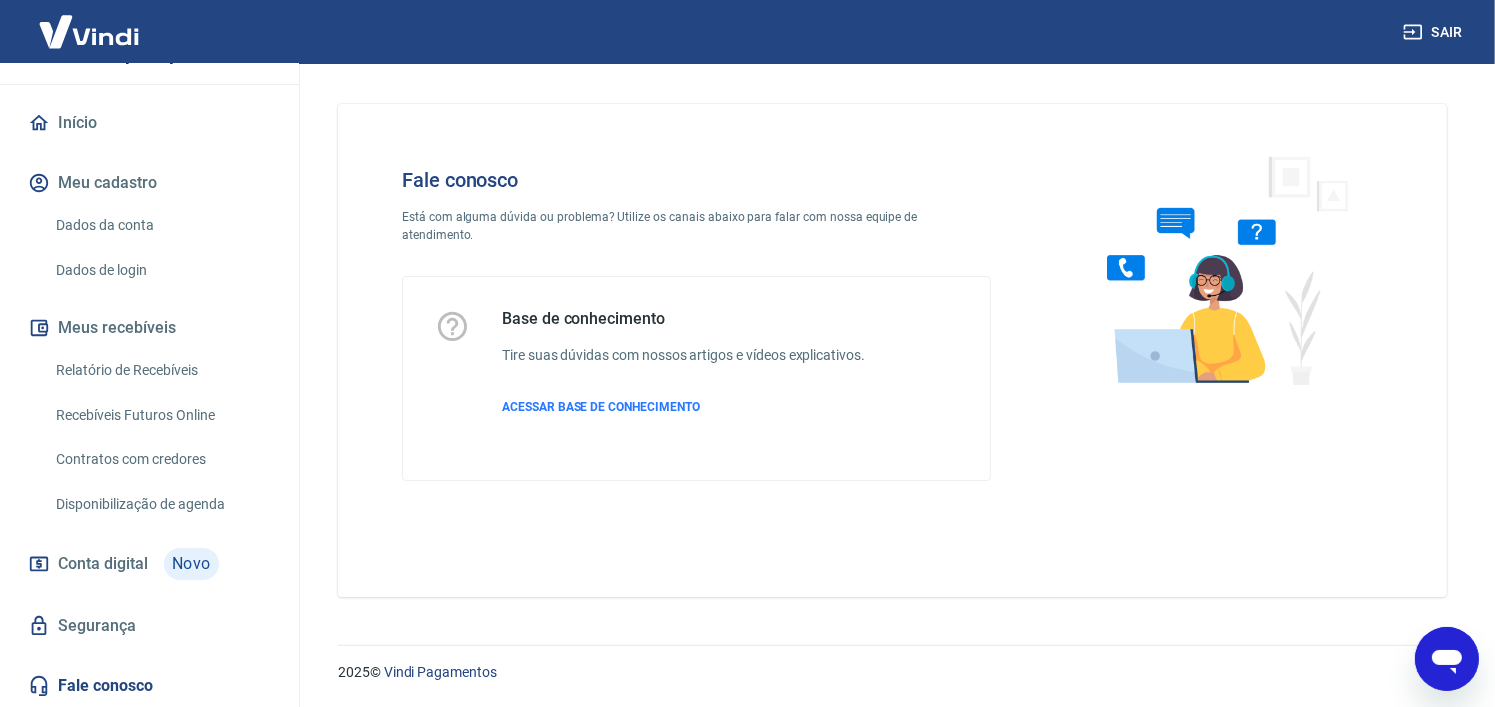 click 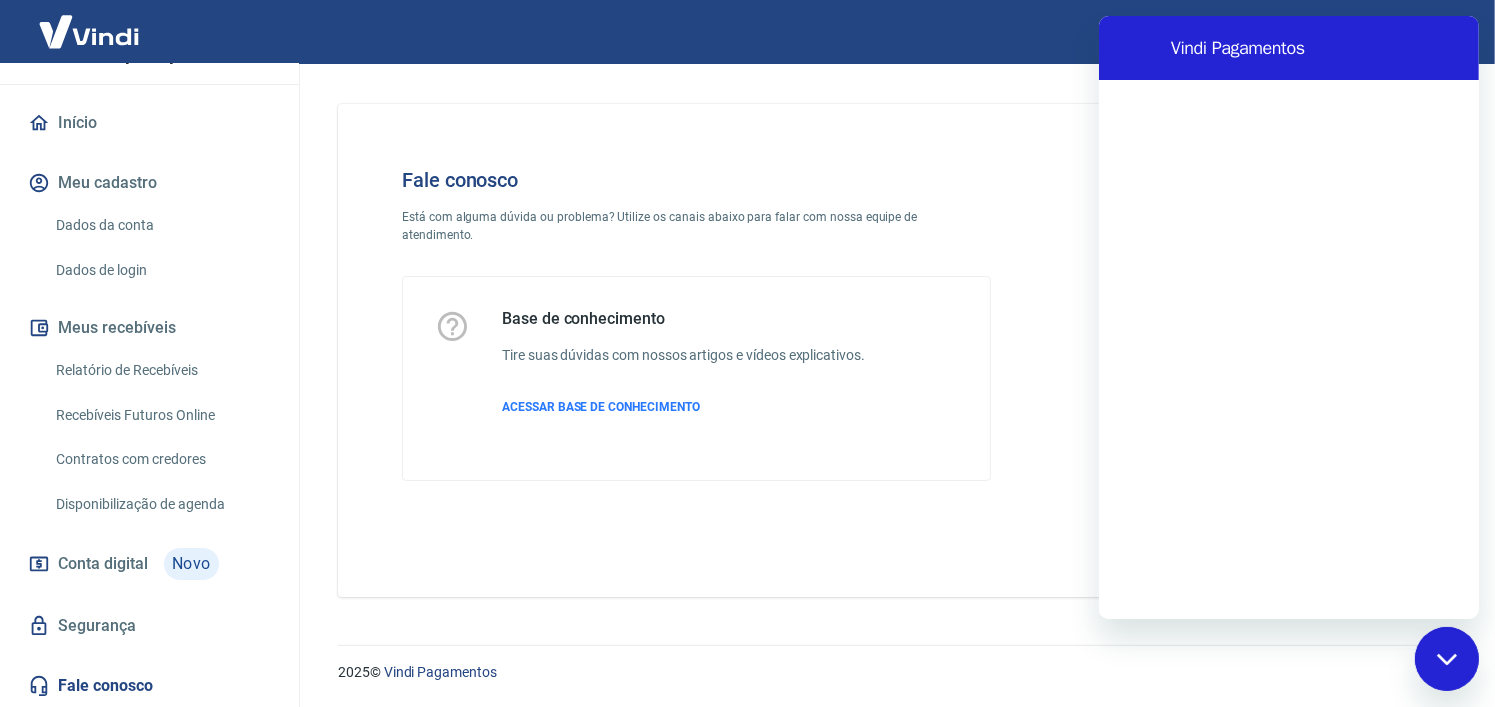 scroll, scrollTop: 0, scrollLeft: 0, axis: both 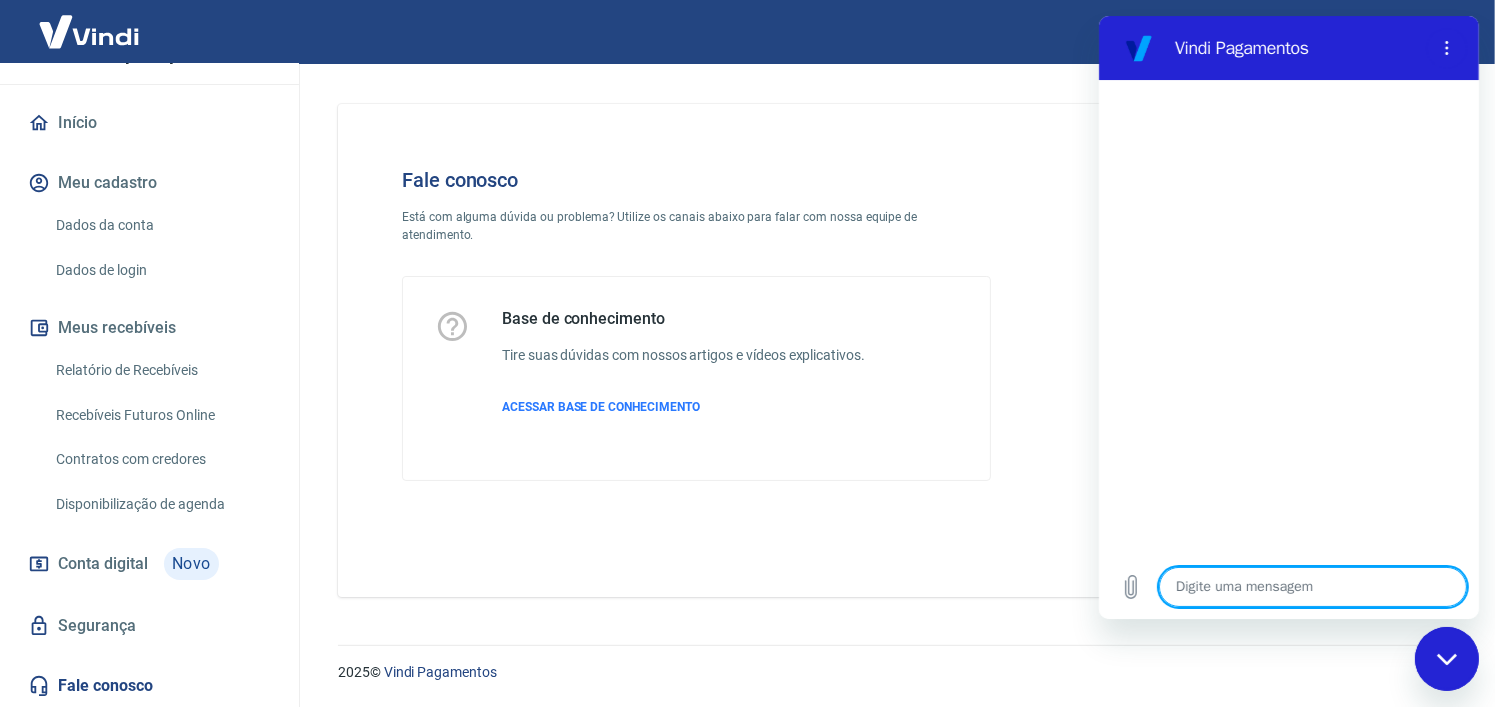 type on "O" 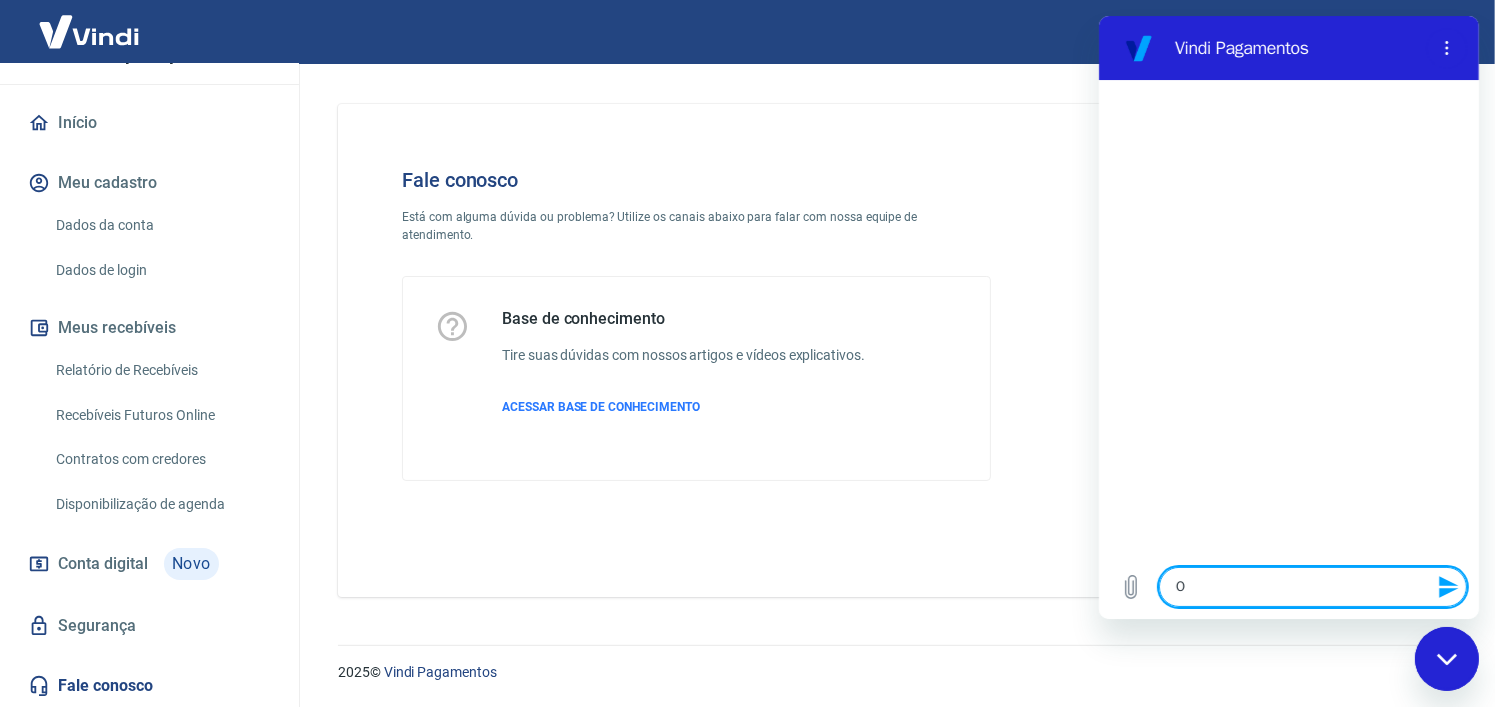 type on "Ol" 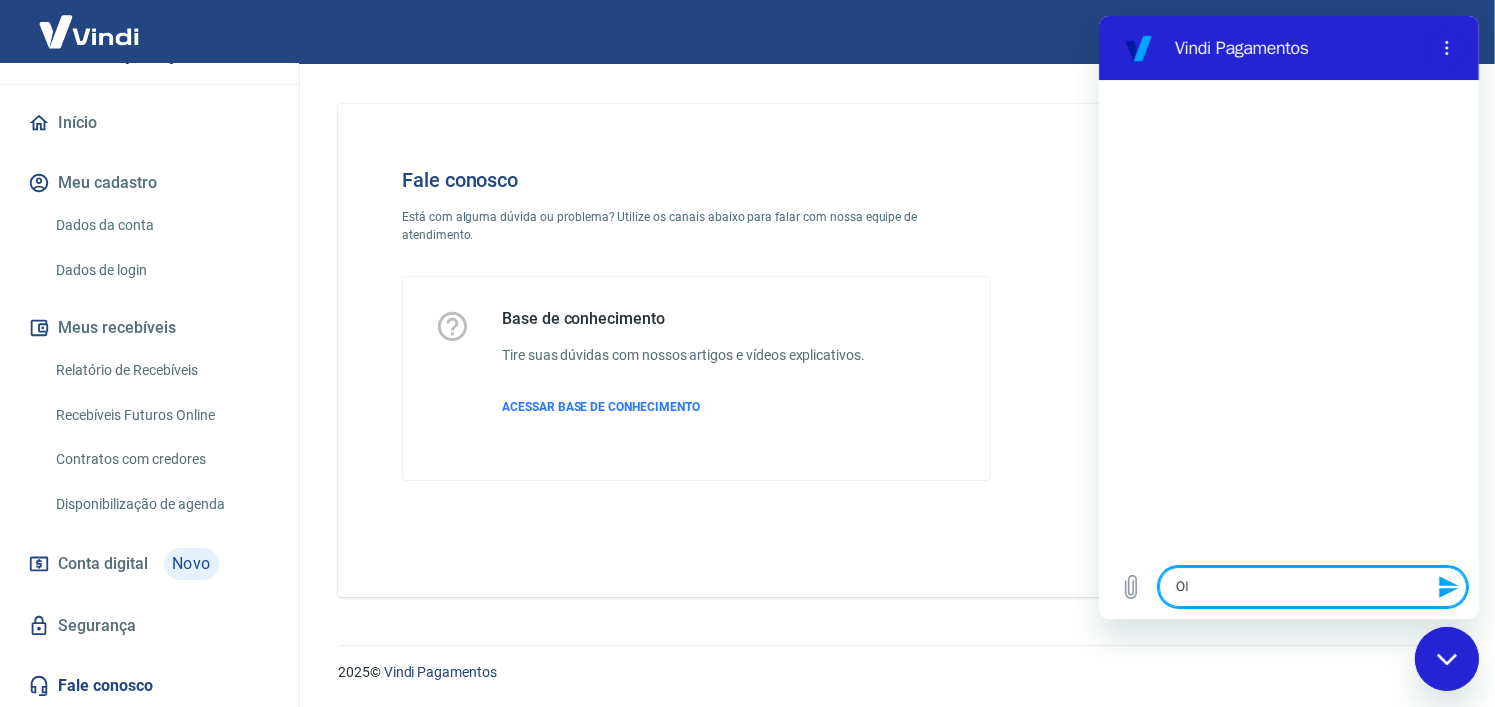 type on "Olá" 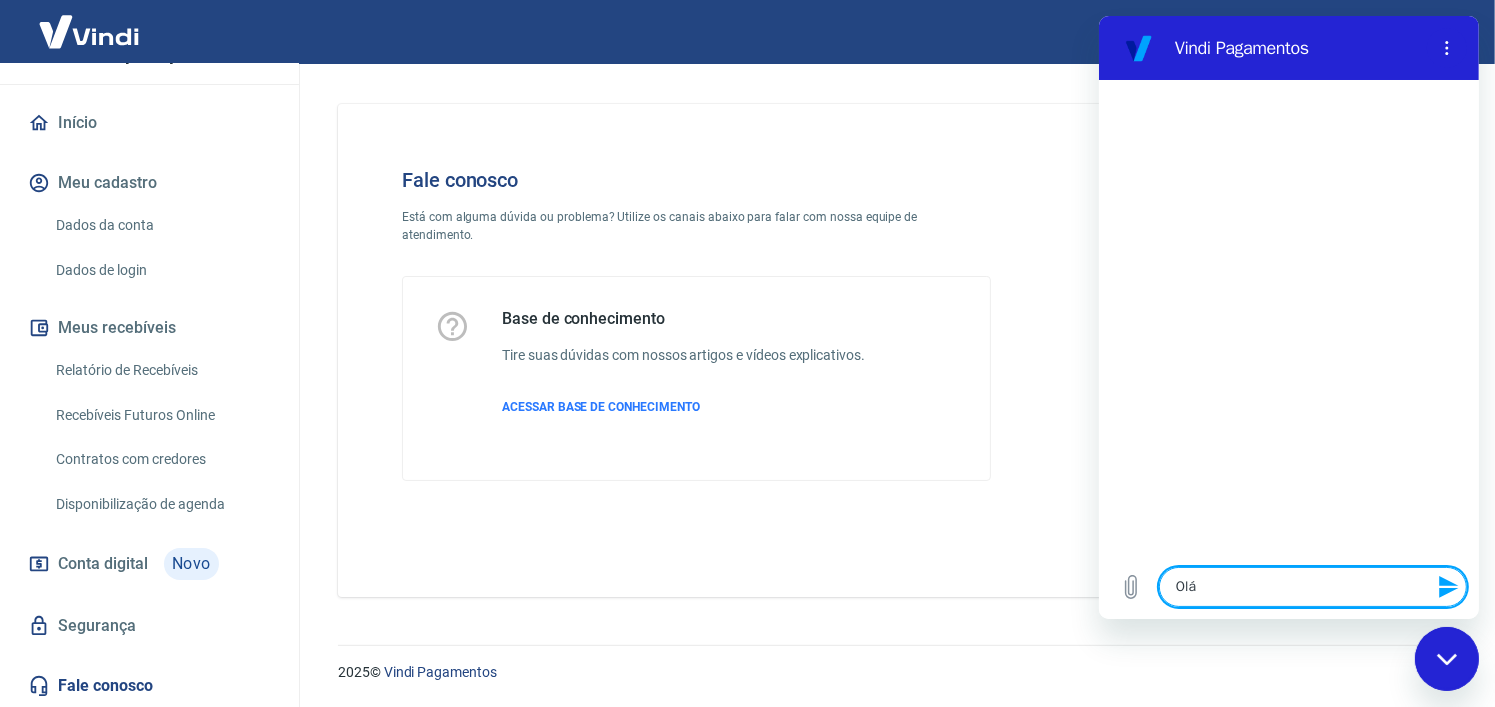 type 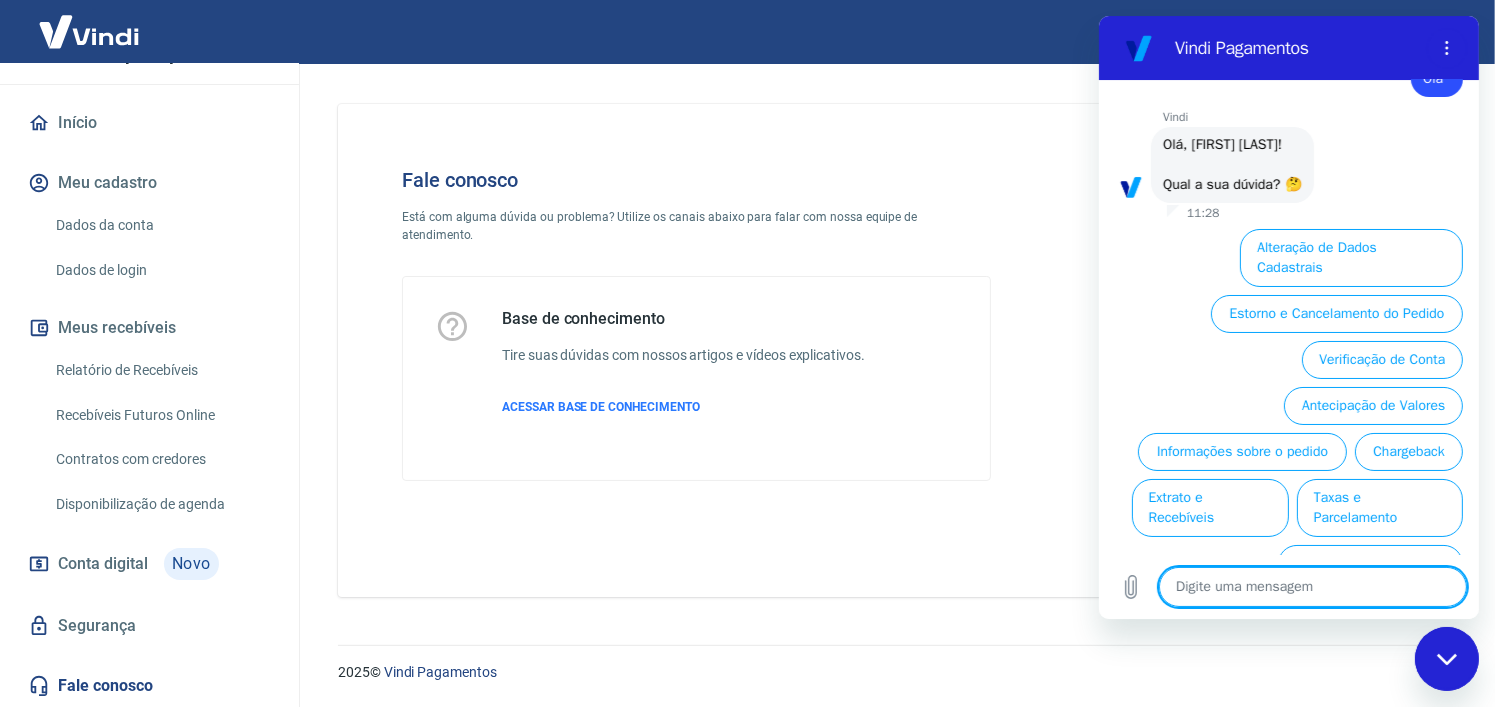 scroll, scrollTop: 94, scrollLeft: 0, axis: vertical 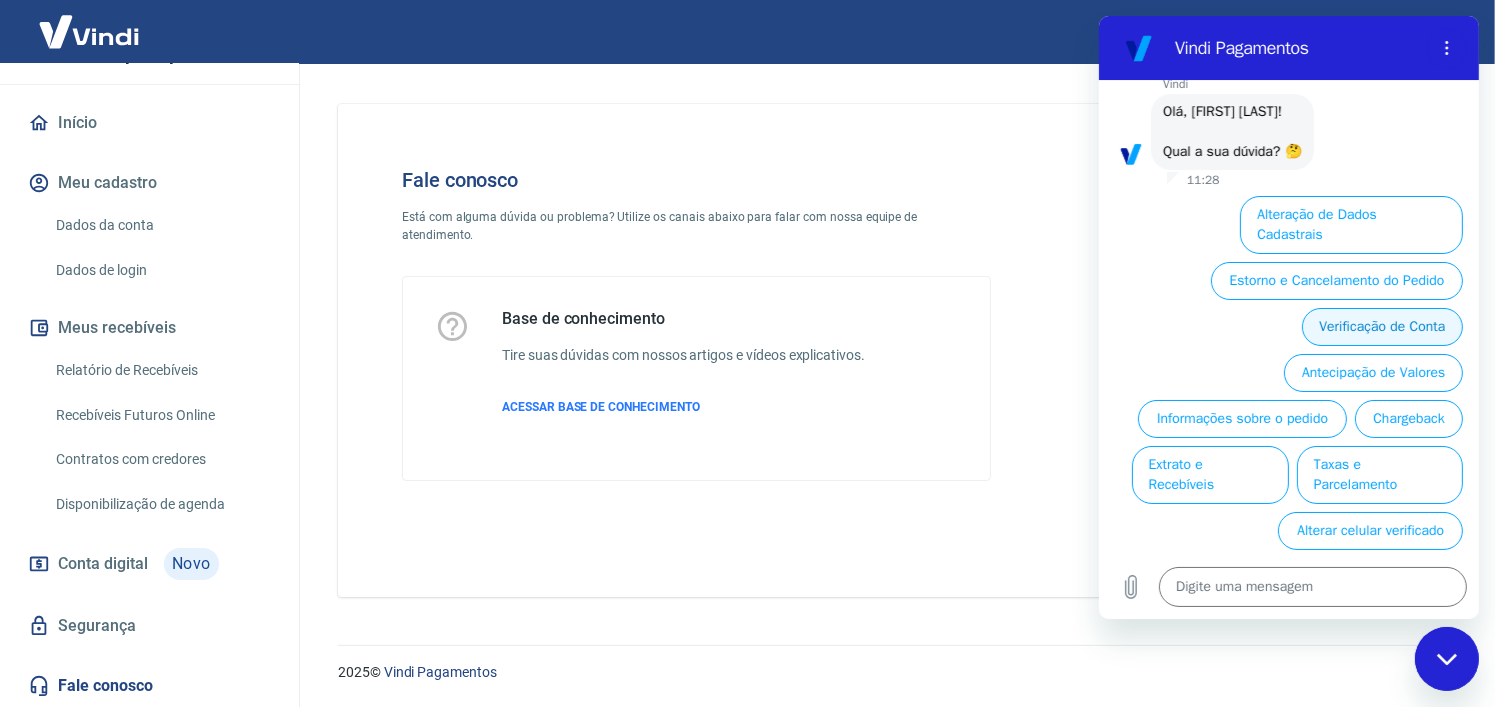 click on "Verificação de Conta" at bounding box center (1381, 327) 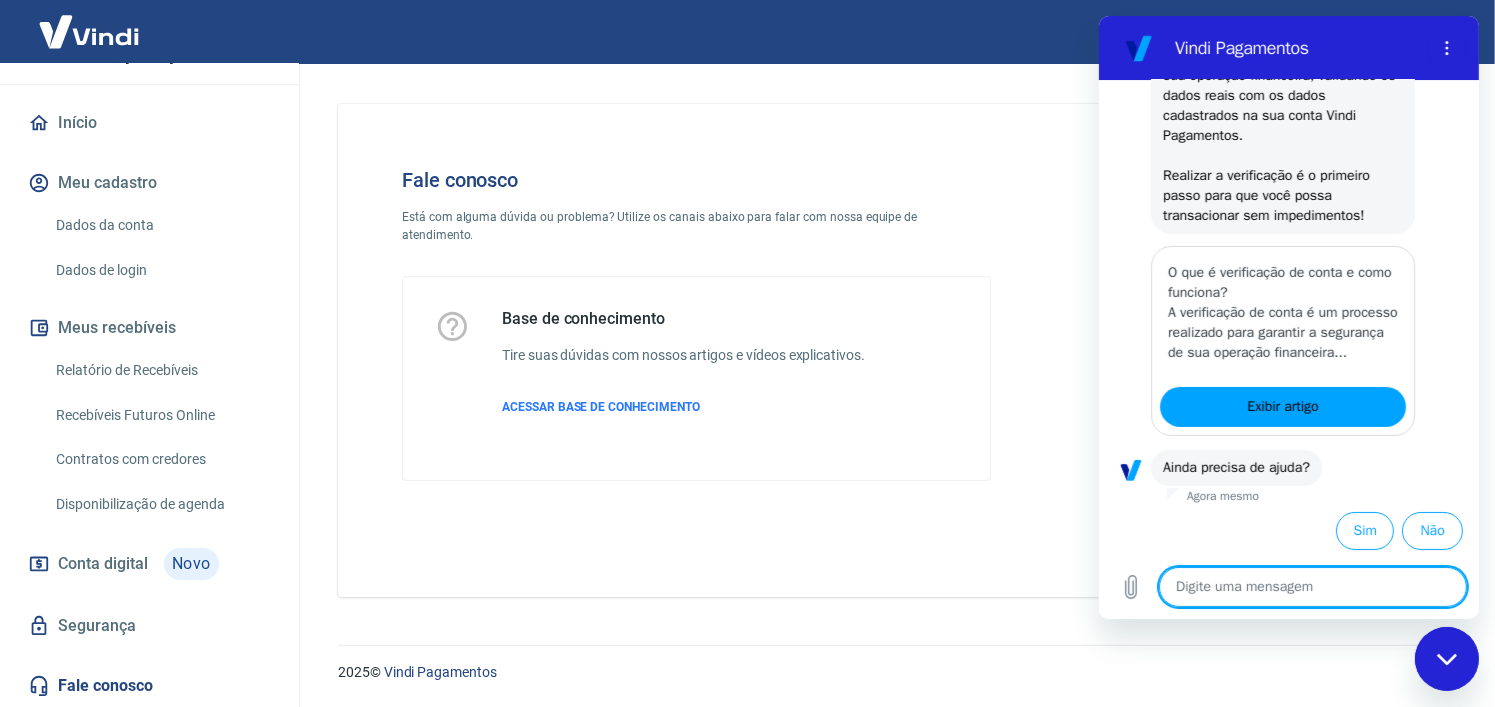 scroll, scrollTop: 340, scrollLeft: 0, axis: vertical 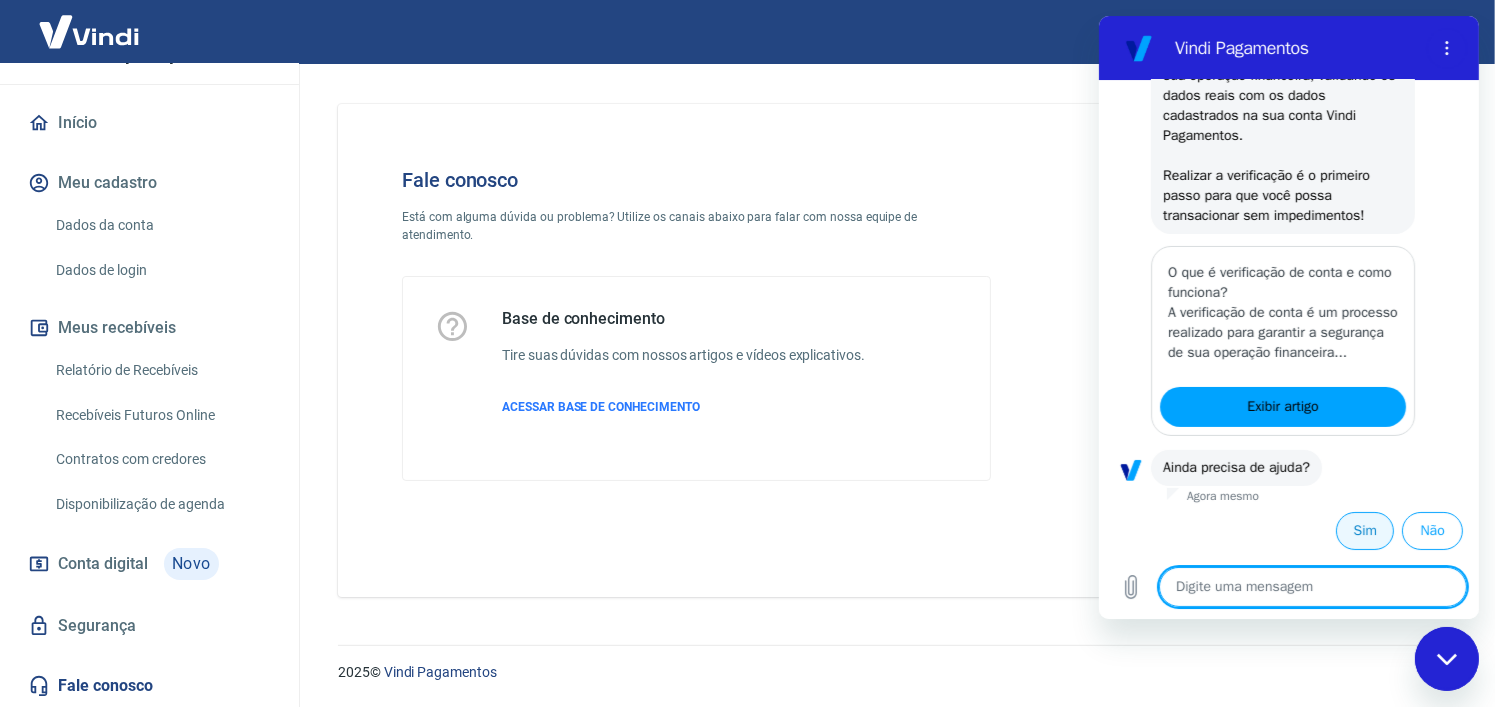 click on "Sim" at bounding box center [1364, 531] 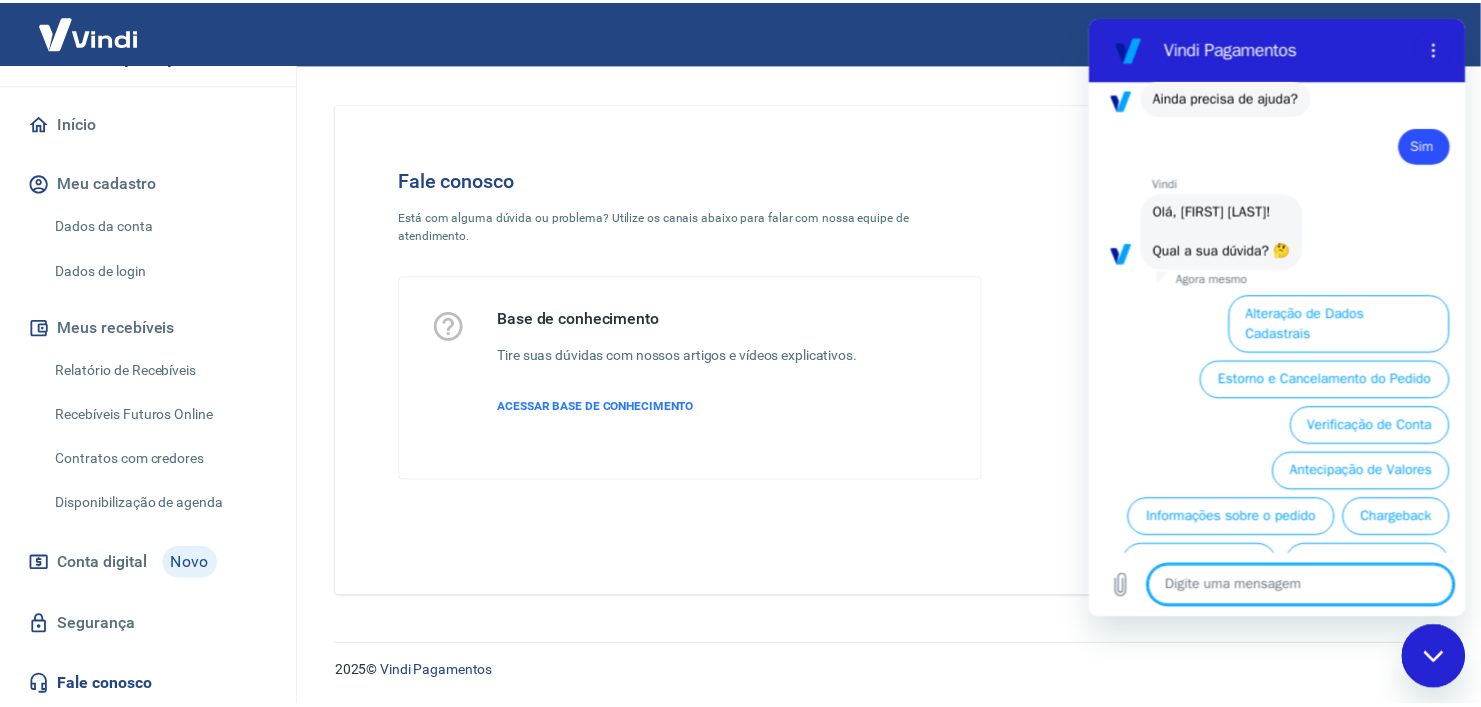 scroll, scrollTop: 814, scrollLeft: 0, axis: vertical 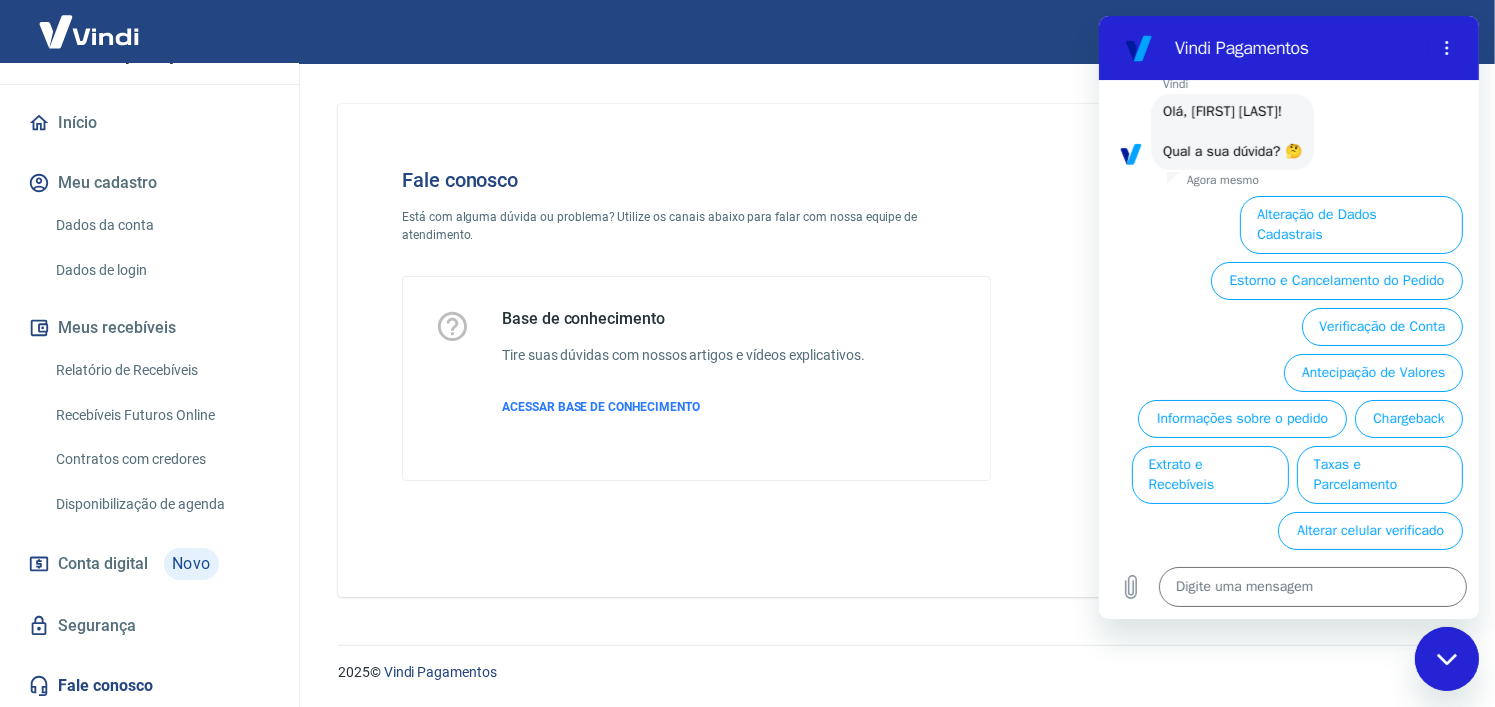 click at bounding box center [1446, 658] 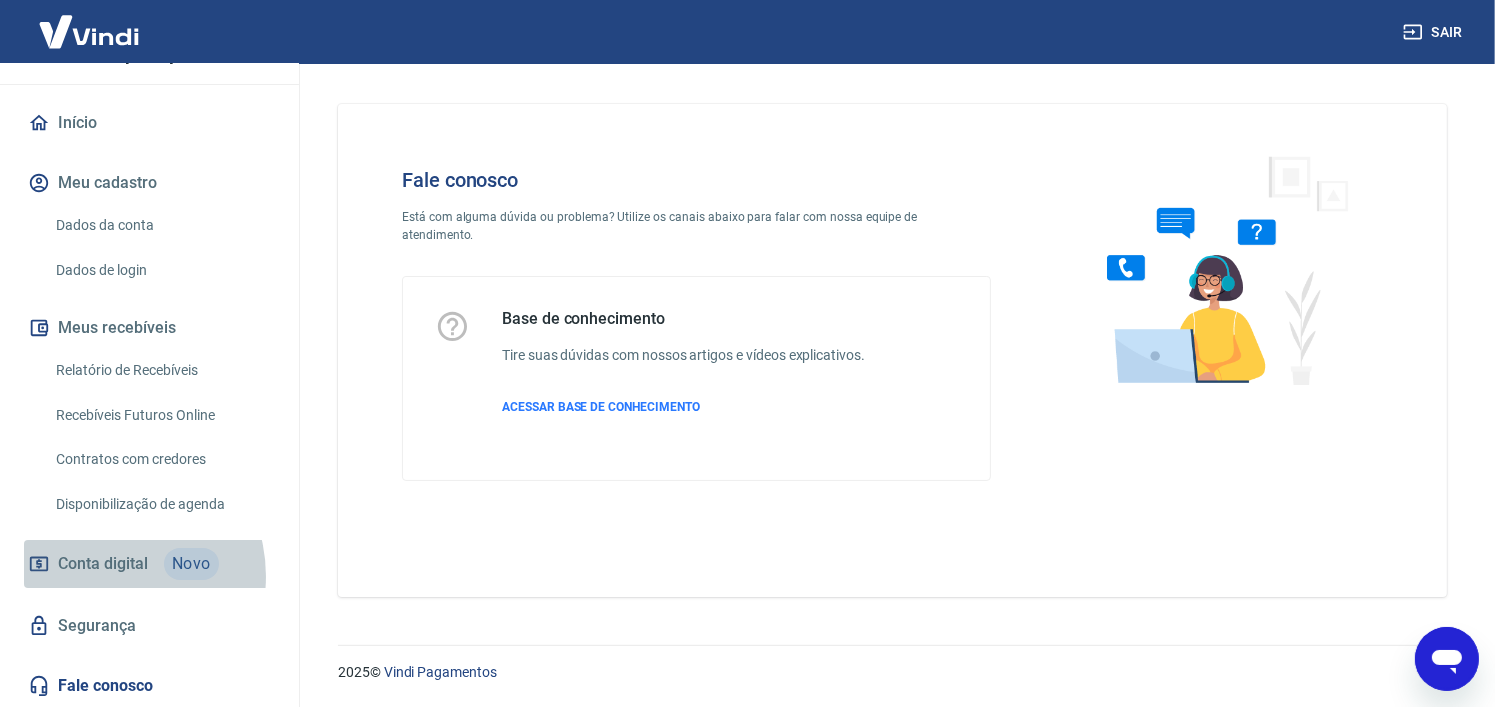 click on "Conta digital" at bounding box center (103, 564) 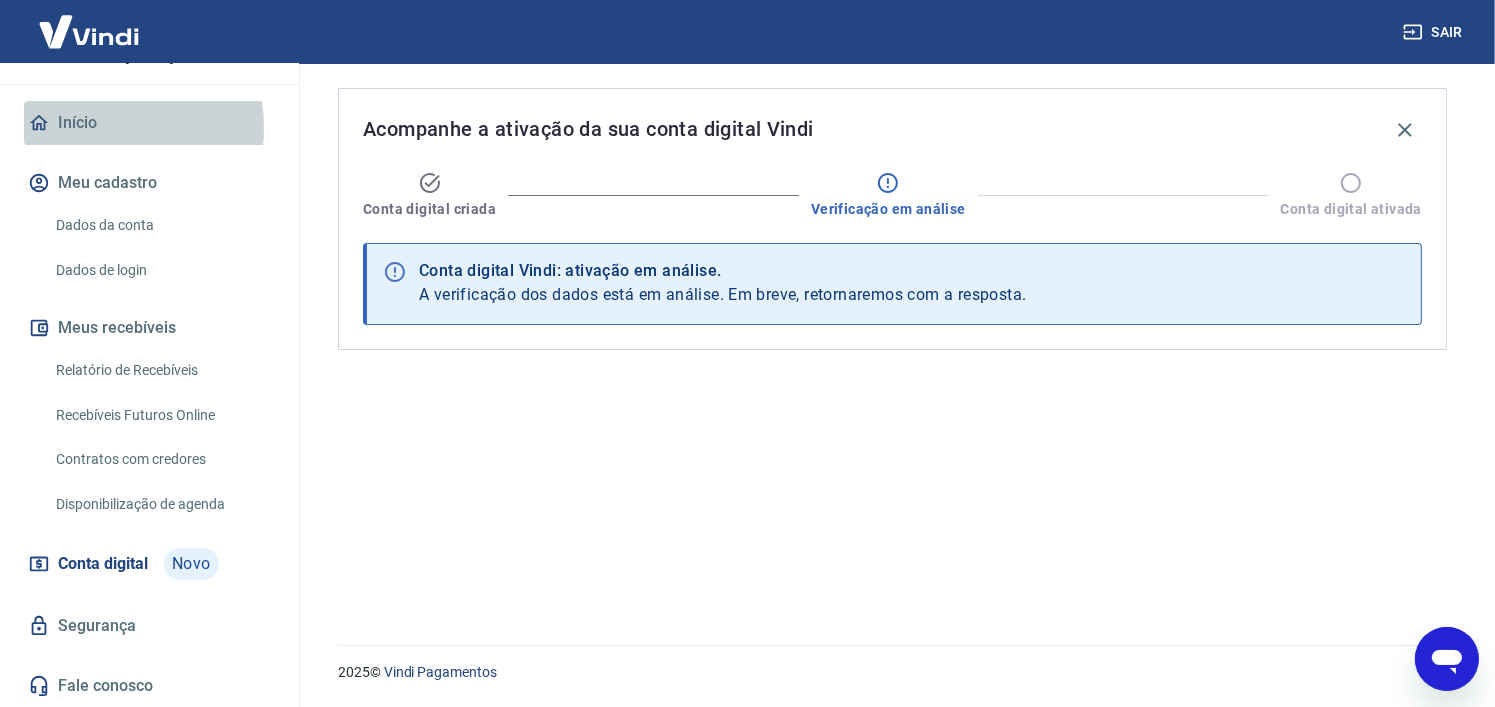click on "Início" at bounding box center (149, 123) 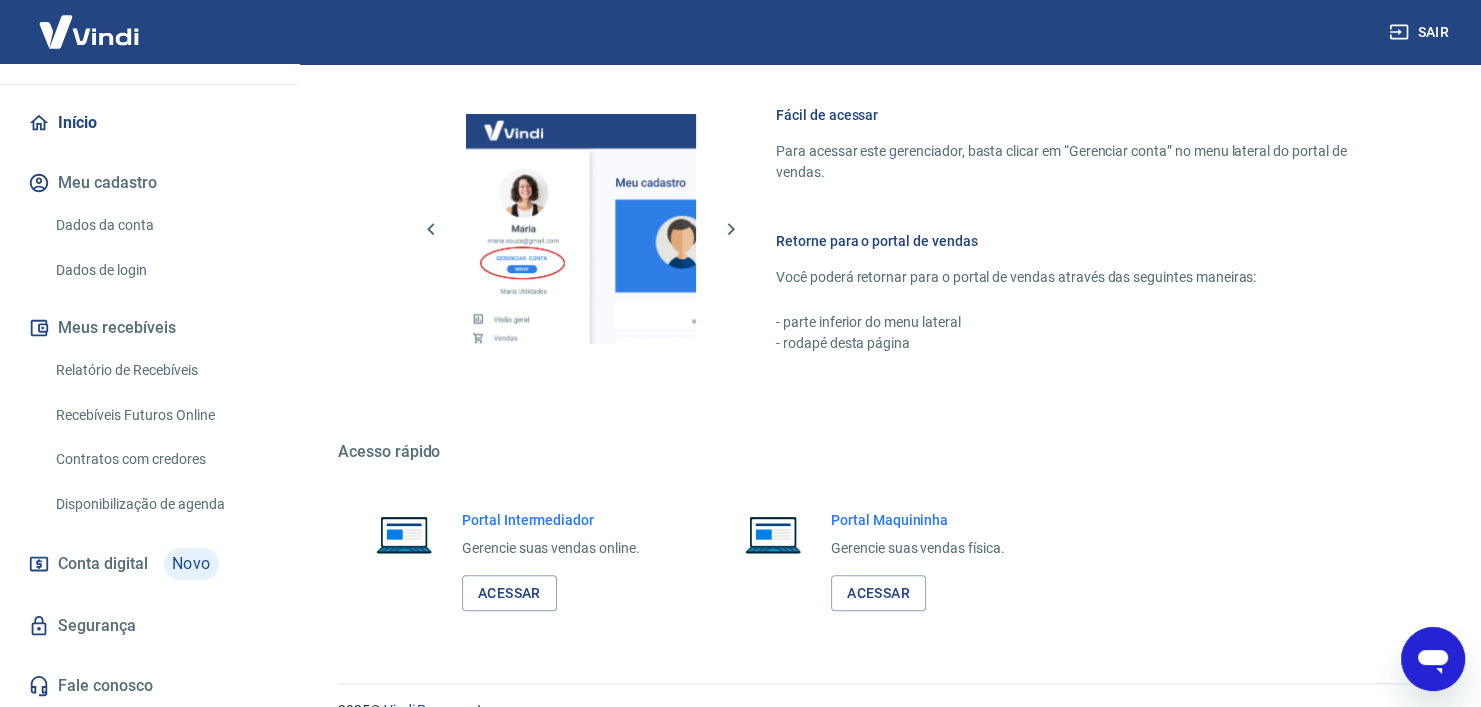 scroll, scrollTop: 1098, scrollLeft: 0, axis: vertical 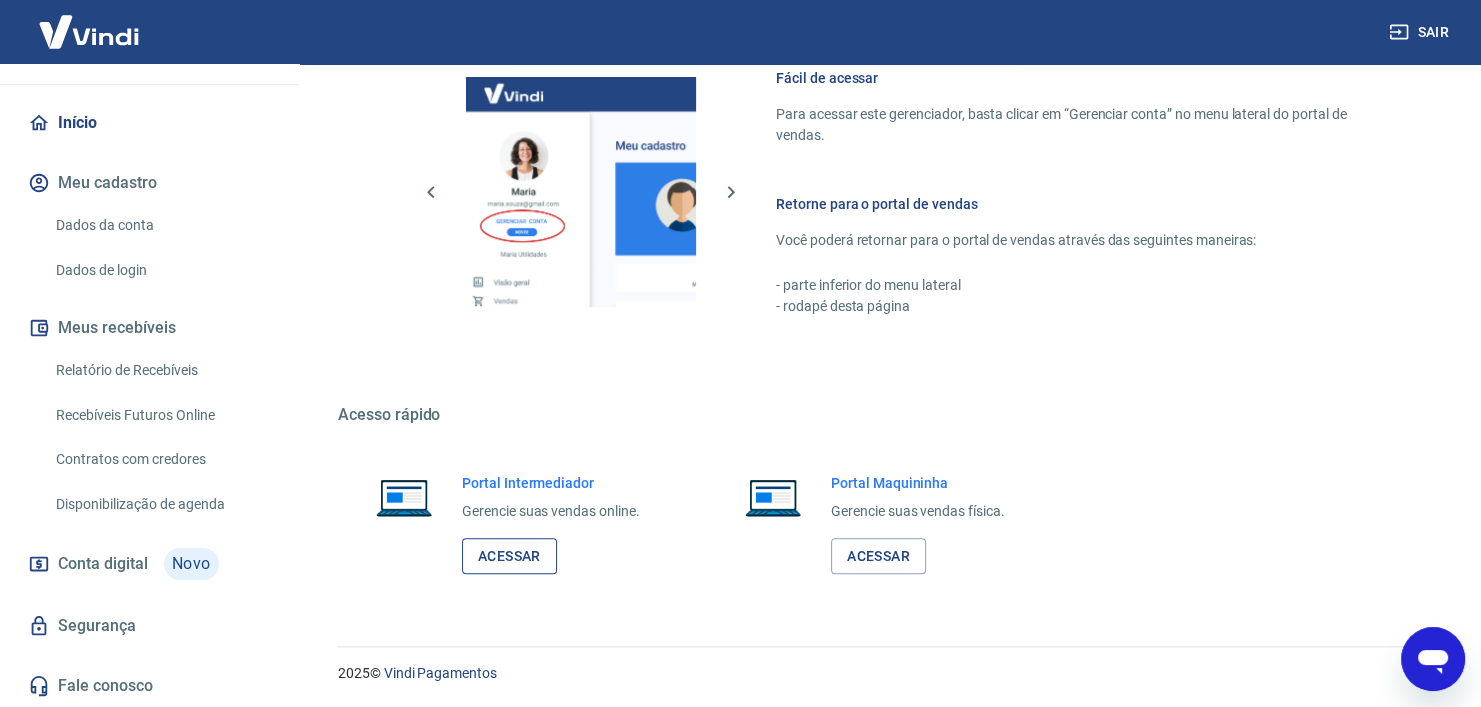 click on "Acessar" at bounding box center [509, 556] 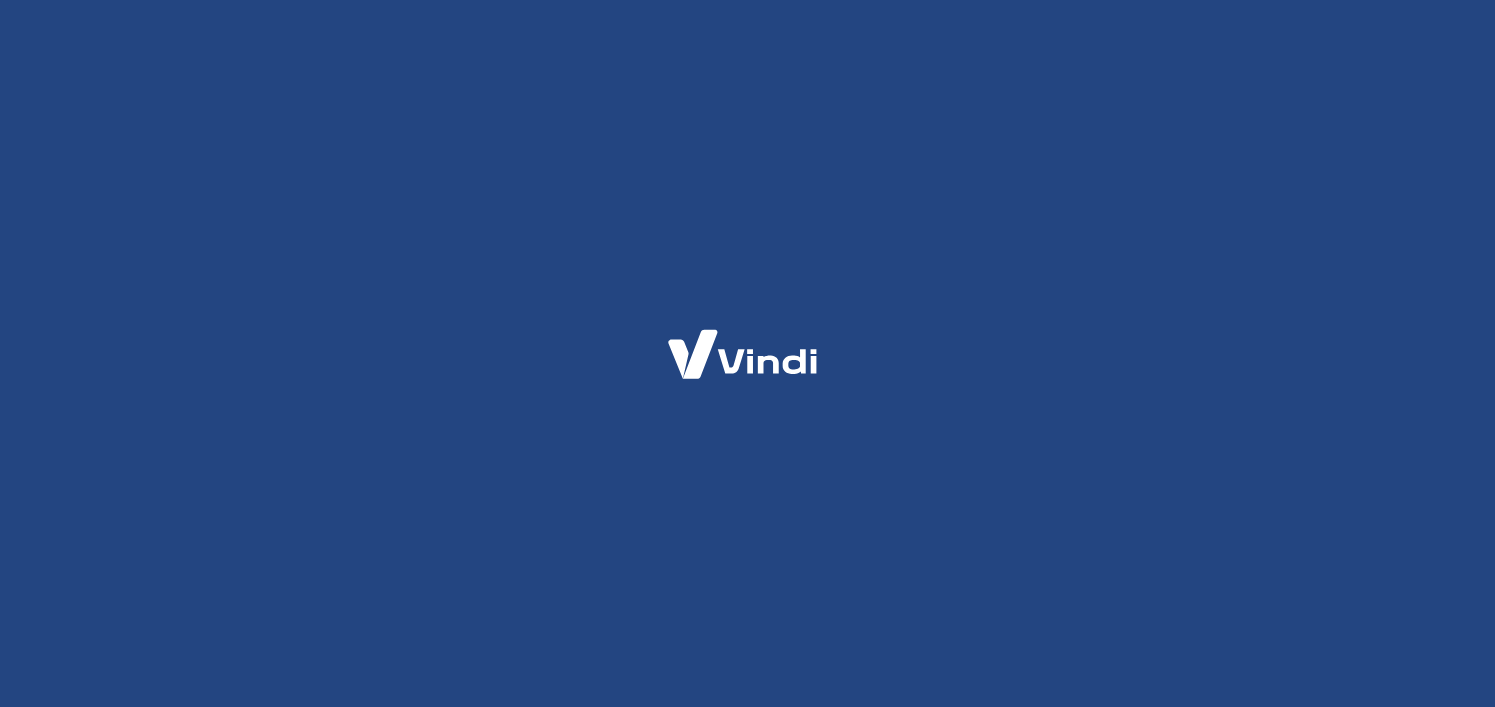 scroll, scrollTop: 0, scrollLeft: 0, axis: both 